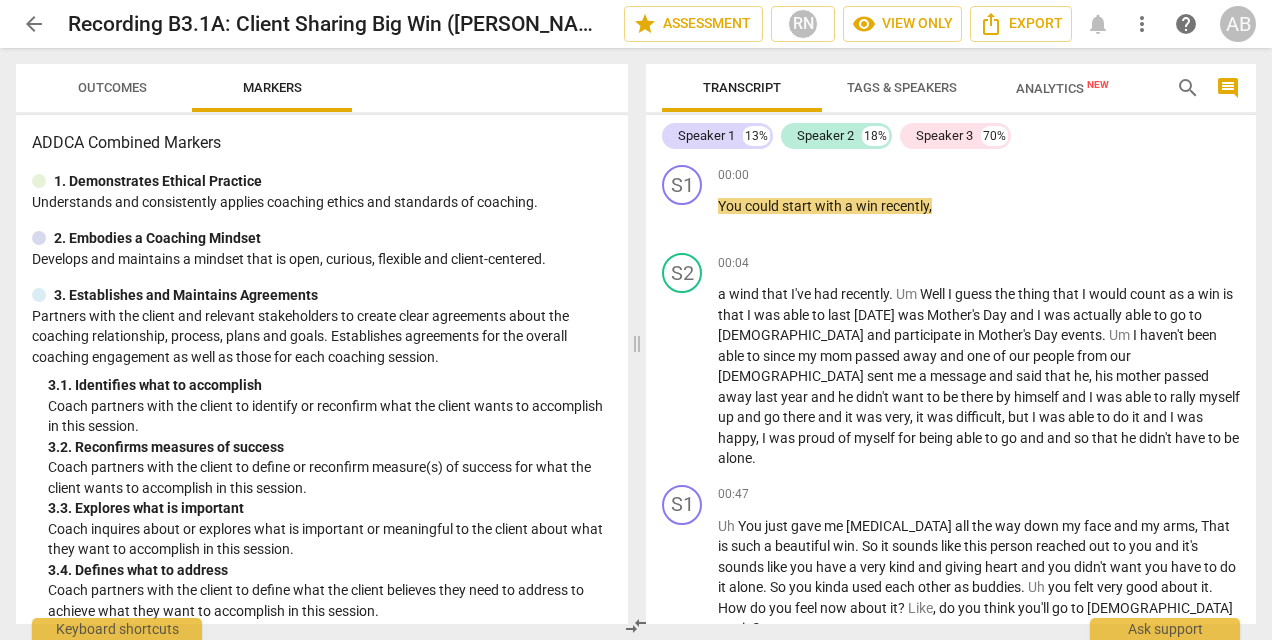scroll, scrollTop: 0, scrollLeft: 0, axis: both 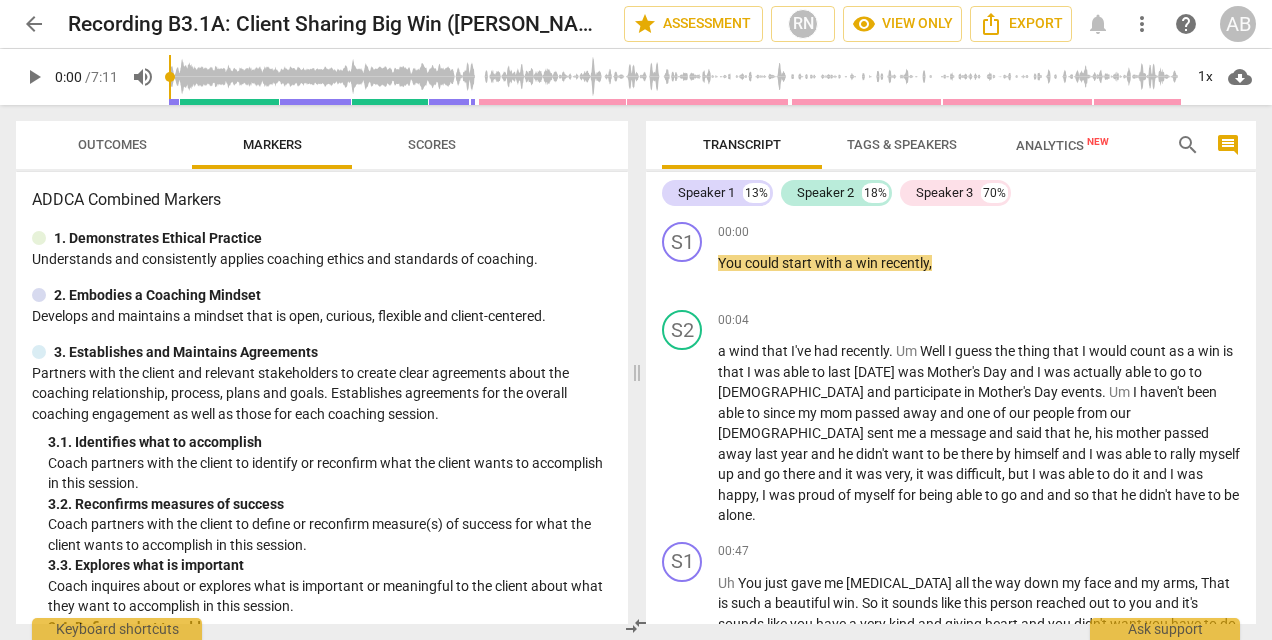 click on "play_arrow" at bounding box center [34, 77] 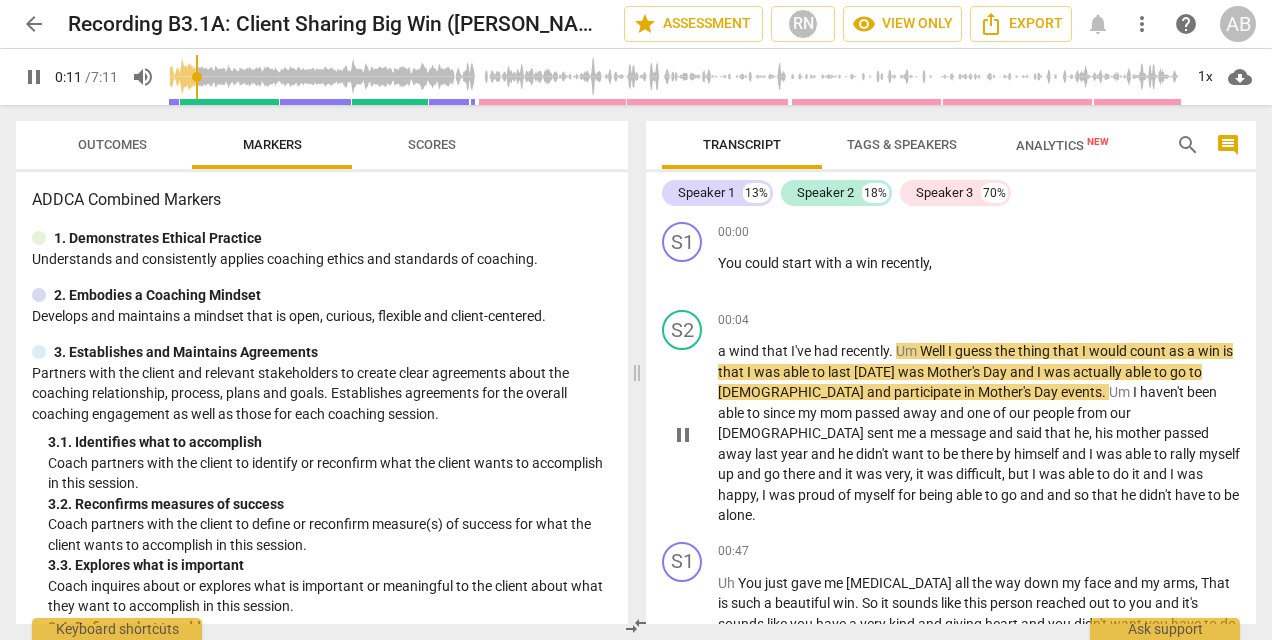 click on "S2 play_arrow pause 00:04 keyboard_arrow_right a   wind   that   I've   had   recently .   Um   Well   I   guess   the   thing   that   I   would   count   as   a   win   is   that   I   was   able   to   last   sunday   was   Mother's   Day   and   I   was   actually   able   to   go   to   church   and   participate   in   Mother's   Day   events .   Um   I   haven't   been   able   to   since   my   mom   passed   away   and   one   of   our   people   from   our   church   sent   me   a   message   and   said   that   he ,   his   mother   passed   away   last   year   and   he   didn't   want   to   be   there   by   himself   and   I   was   able   to   rally   myself   up   and   go   there   and   it   was   very ,   it   was   difficult ,   but   I   was   able   to   do   it   and   I   was   happy ,   I   was   proud   of   myself   for   being   able   to   go   and   and   so   that   he   didn't   have   to   be   alone ." at bounding box center (951, 418) 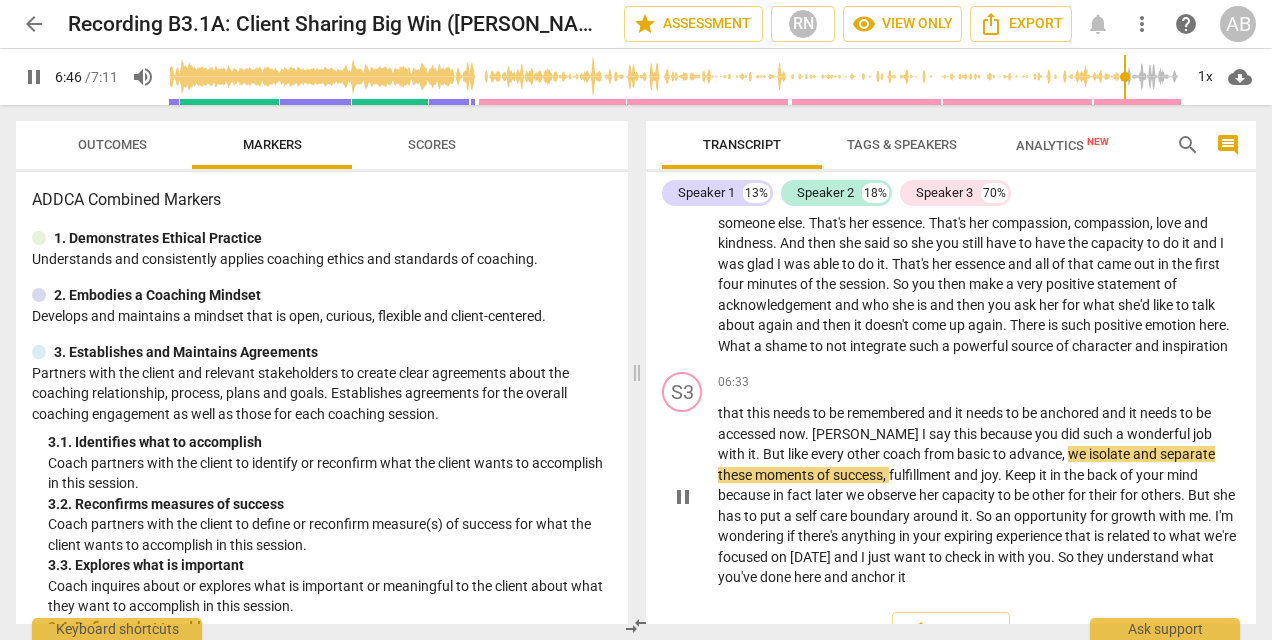 scroll, scrollTop: 1964, scrollLeft: 0, axis: vertical 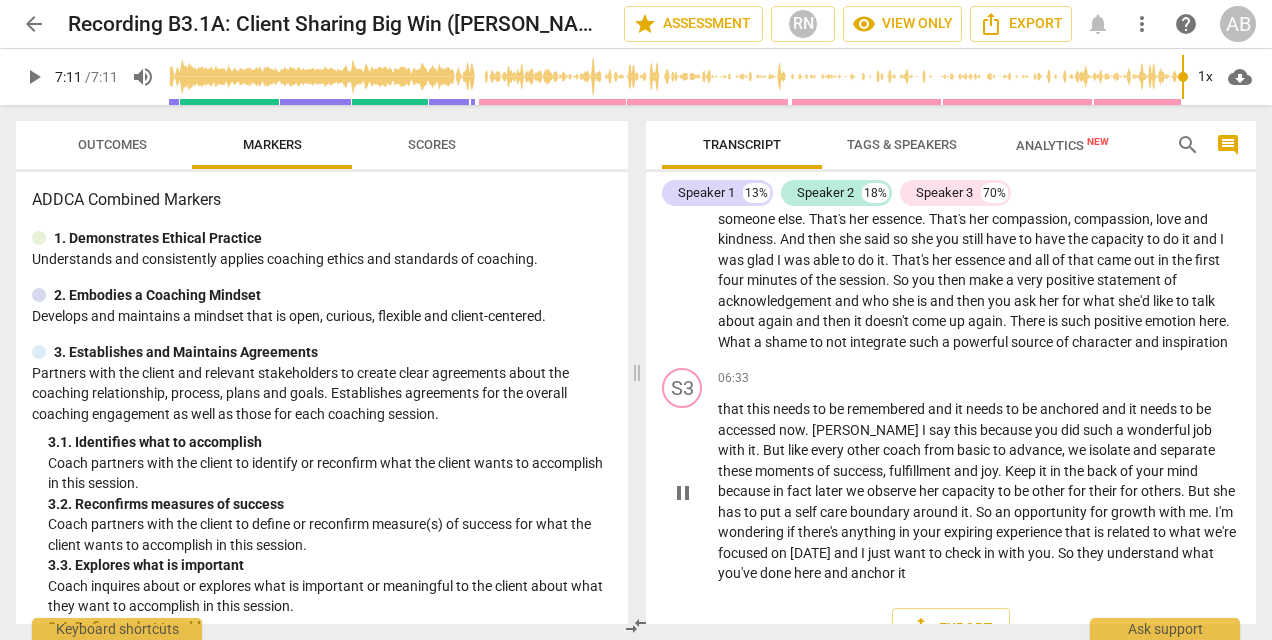 type on "431" 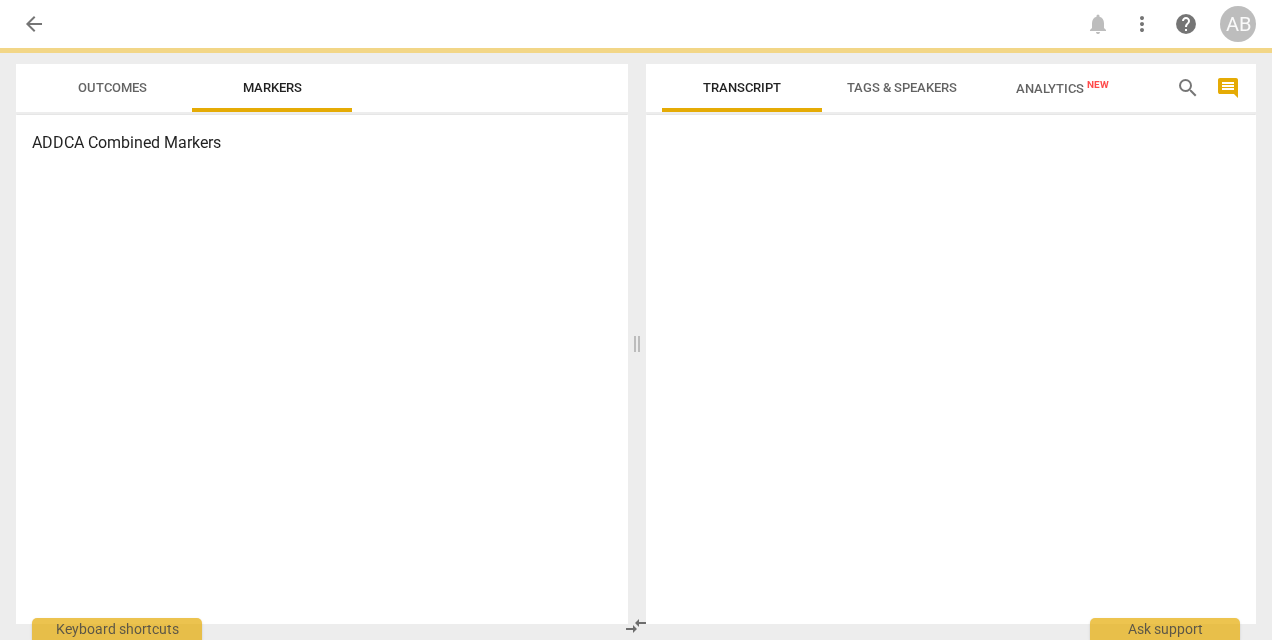 scroll, scrollTop: 0, scrollLeft: 0, axis: both 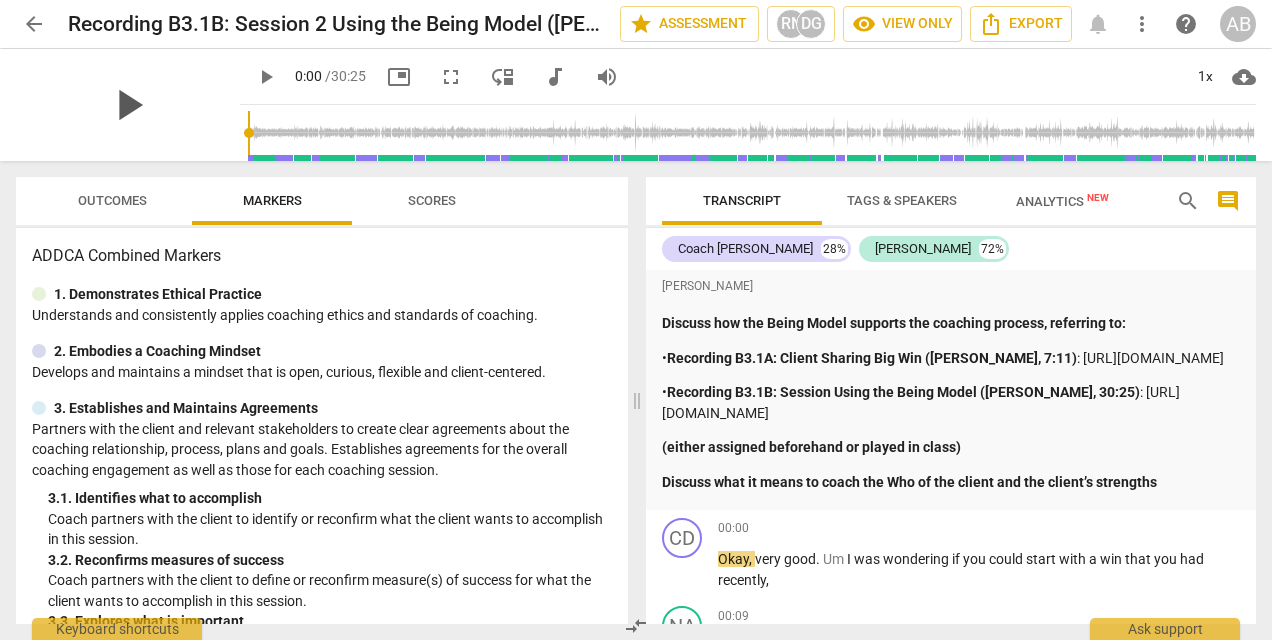 click on "play_arrow" at bounding box center [128, 105] 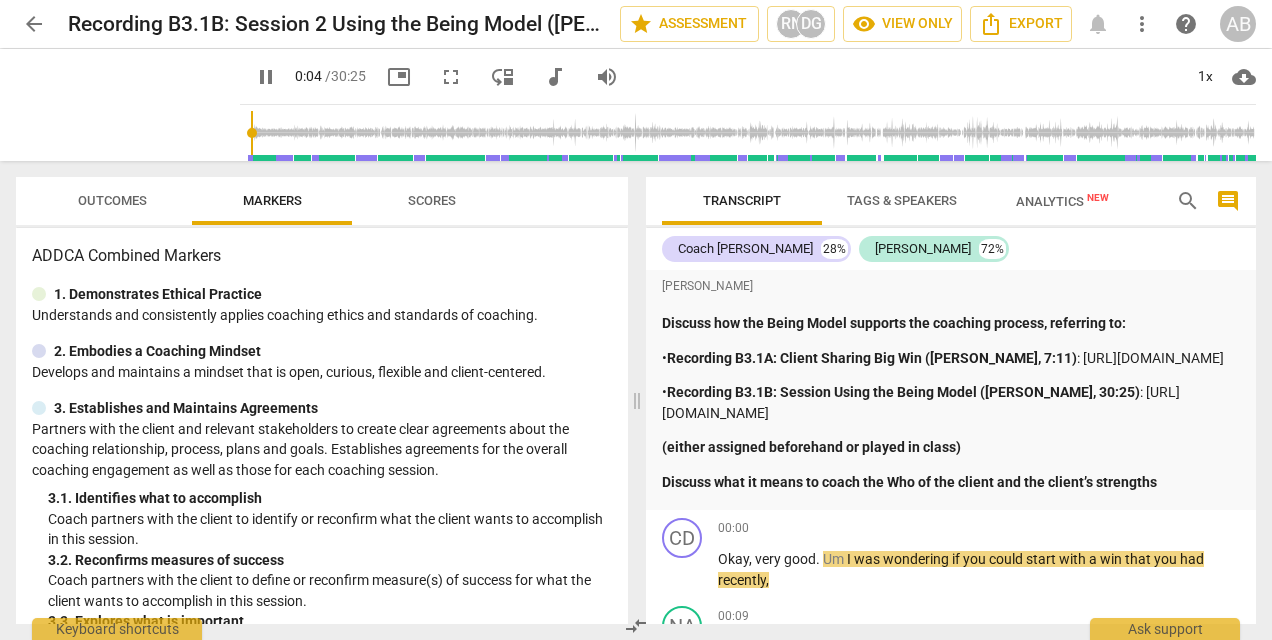 drag, startPoint x: 430, startPoint y: 78, endPoint x: 434, endPoint y: 186, distance: 108.07405 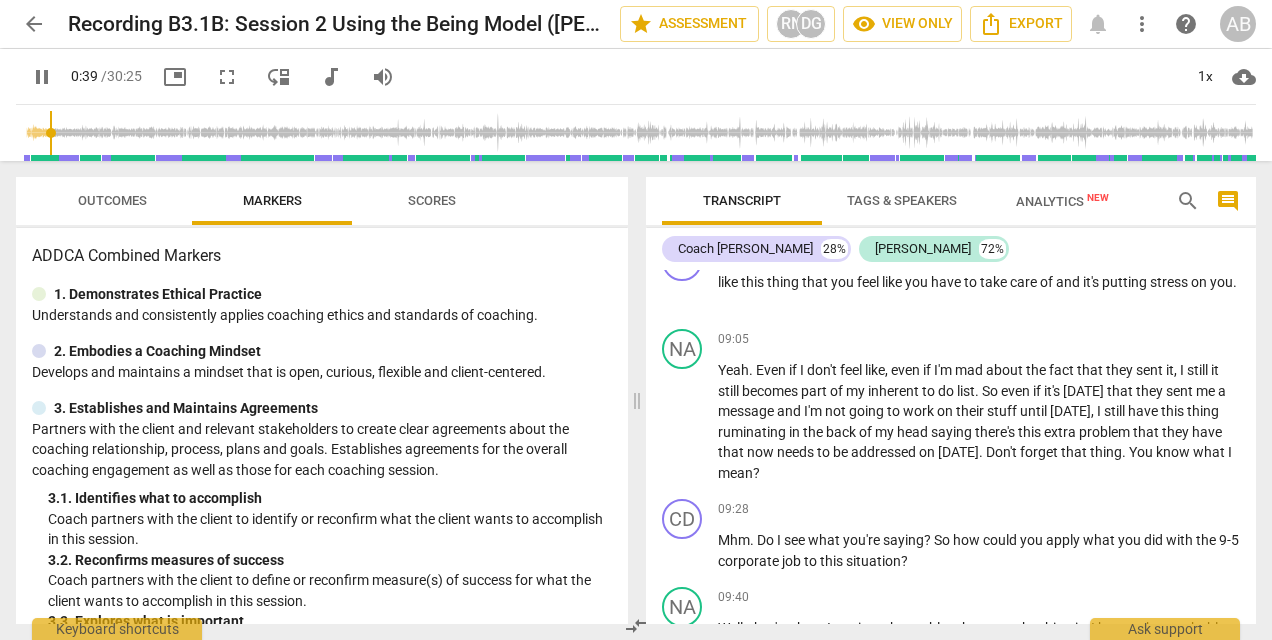 scroll, scrollTop: 2988, scrollLeft: 0, axis: vertical 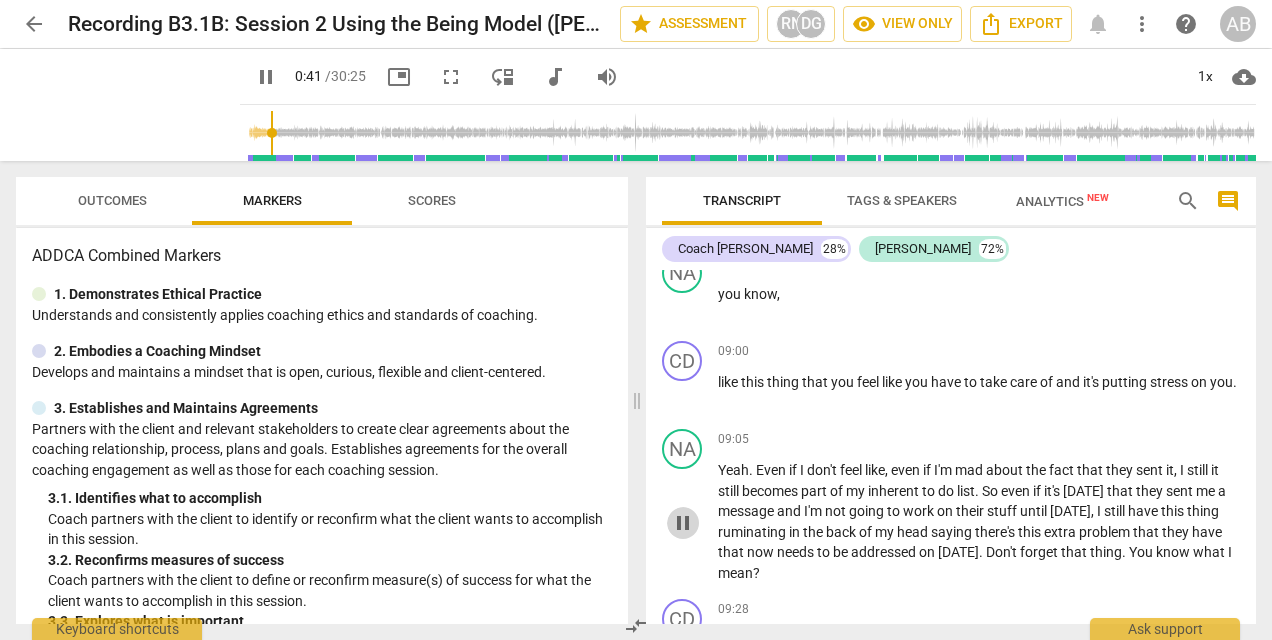 click on "pause" at bounding box center [683, 523] 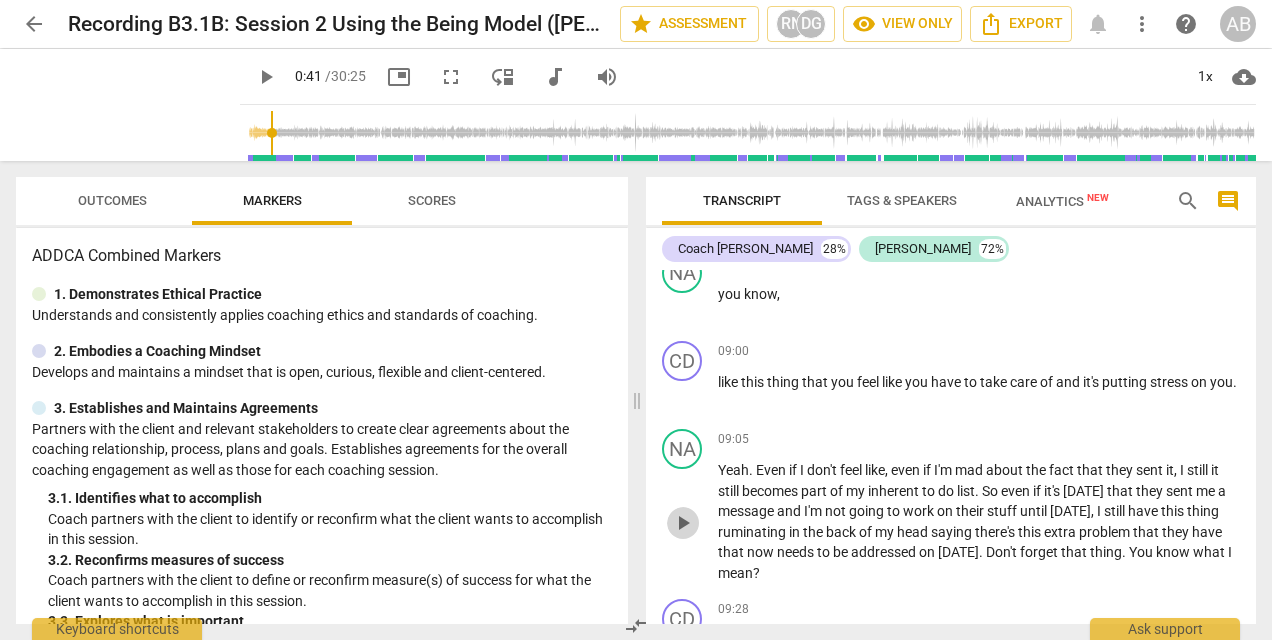 click on "play_arrow" at bounding box center [683, 523] 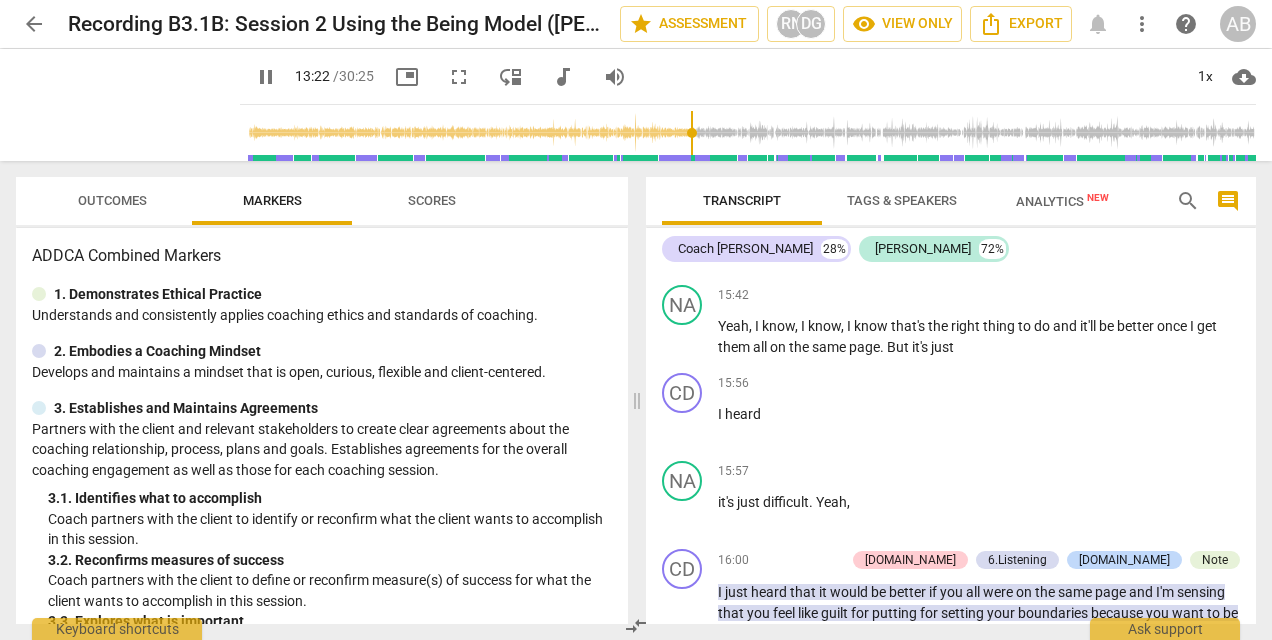 scroll, scrollTop: 5548, scrollLeft: 0, axis: vertical 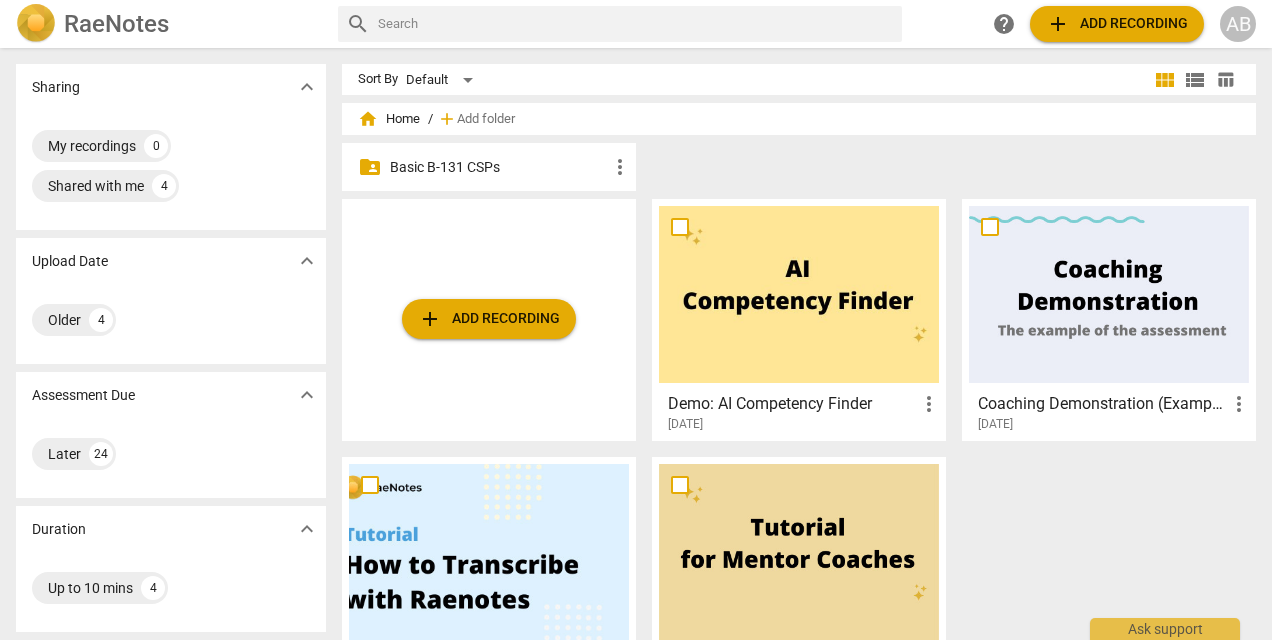 click on "Basic B-131 CSPs" at bounding box center [499, 167] 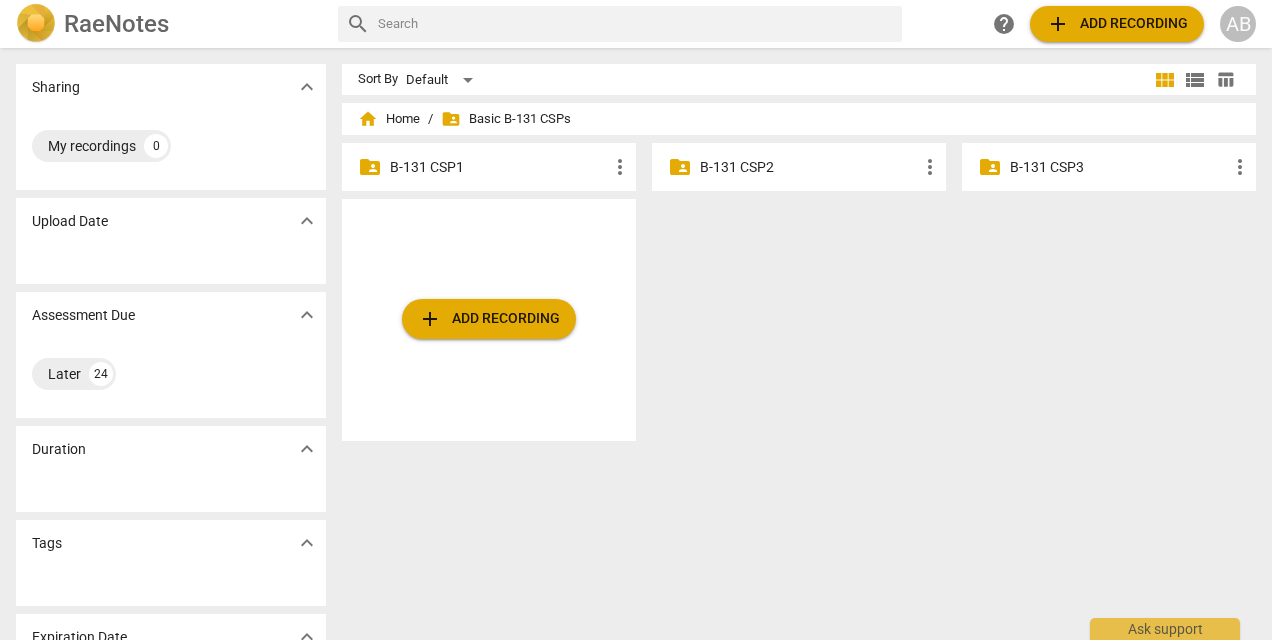 click on "B-131 CSP1" at bounding box center (499, 167) 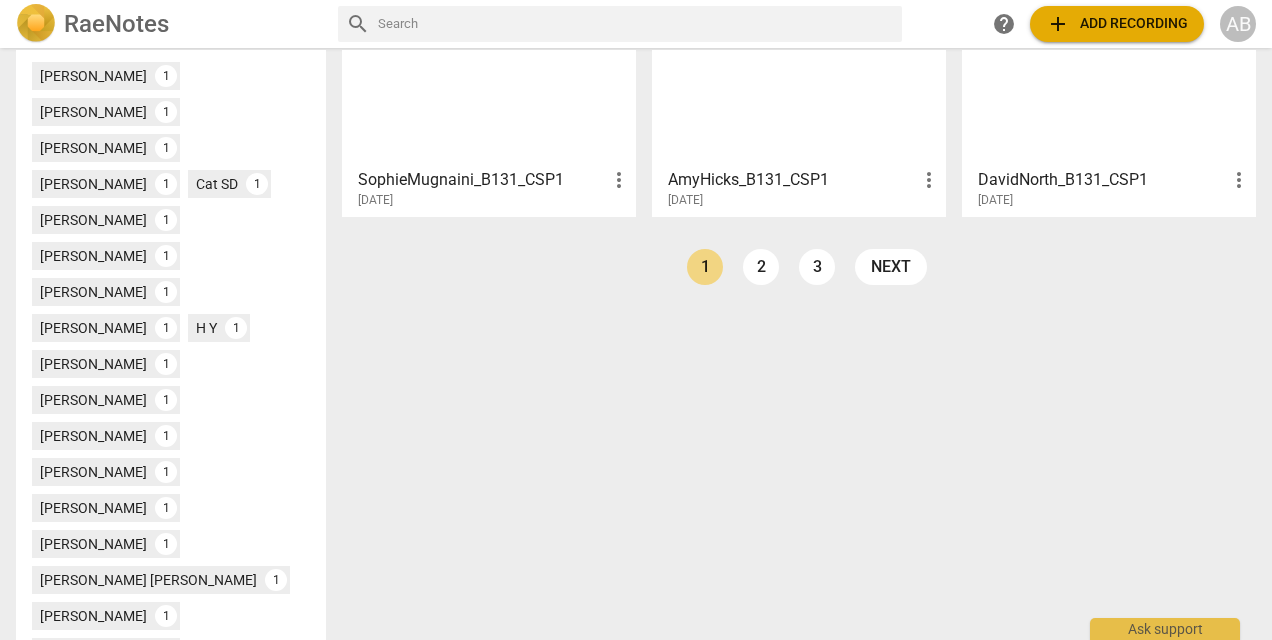 scroll, scrollTop: 772, scrollLeft: 0, axis: vertical 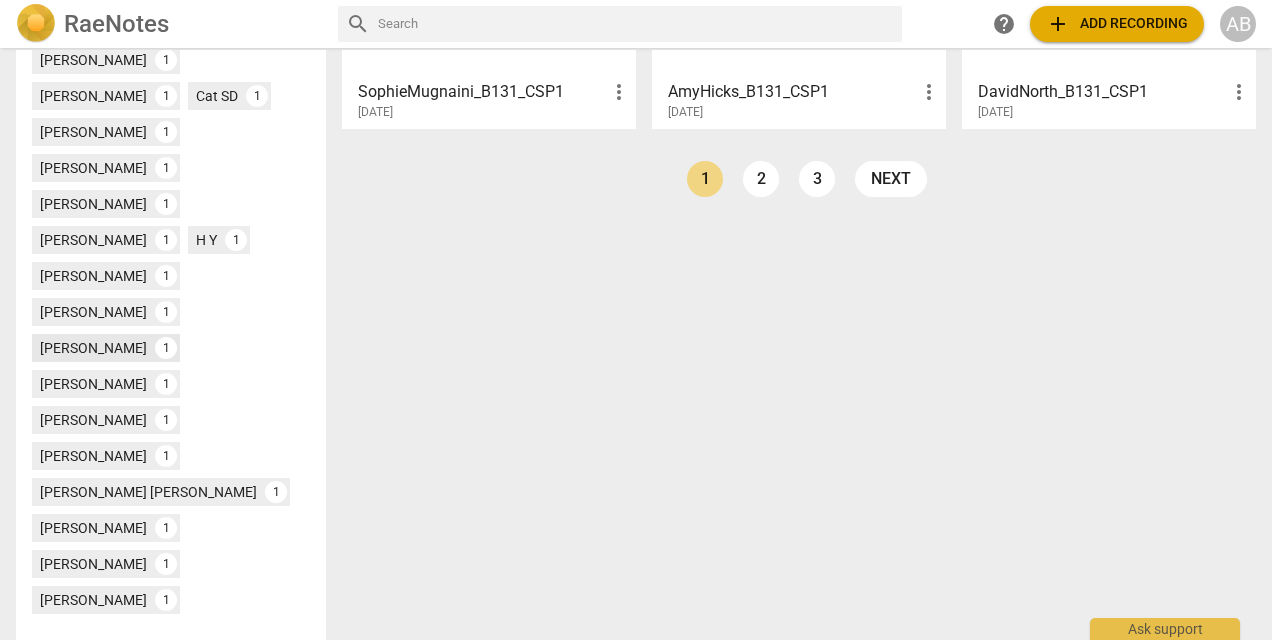 click on "[PERSON_NAME]" at bounding box center (93, 348) 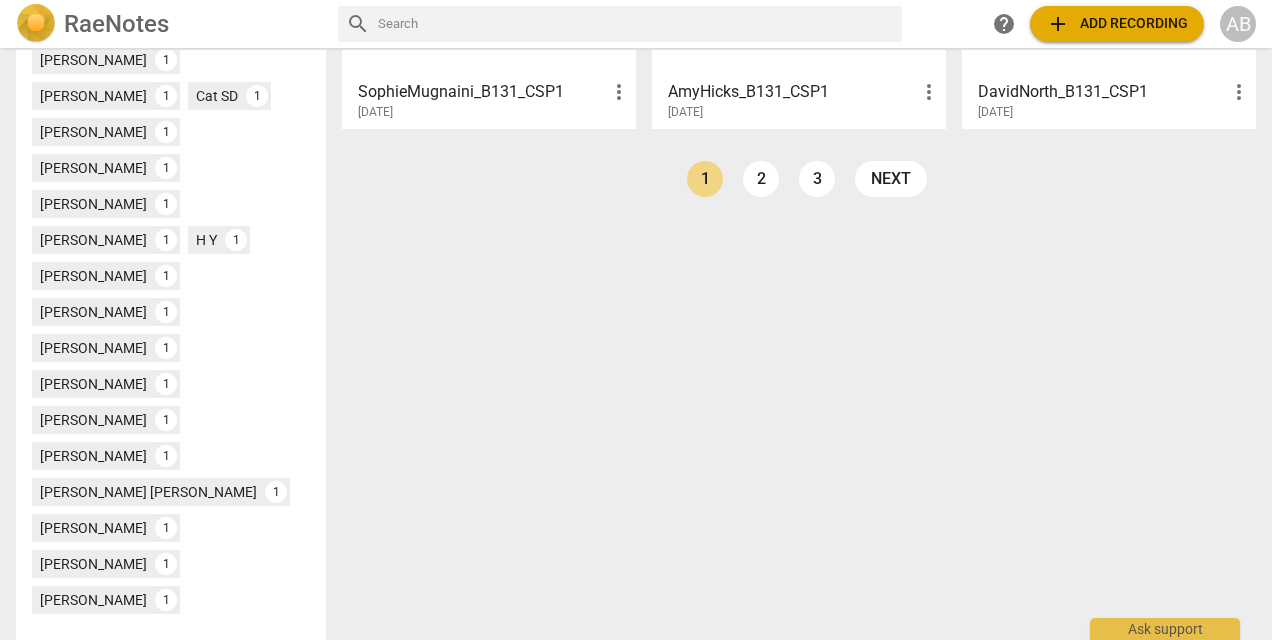 scroll, scrollTop: 0, scrollLeft: 0, axis: both 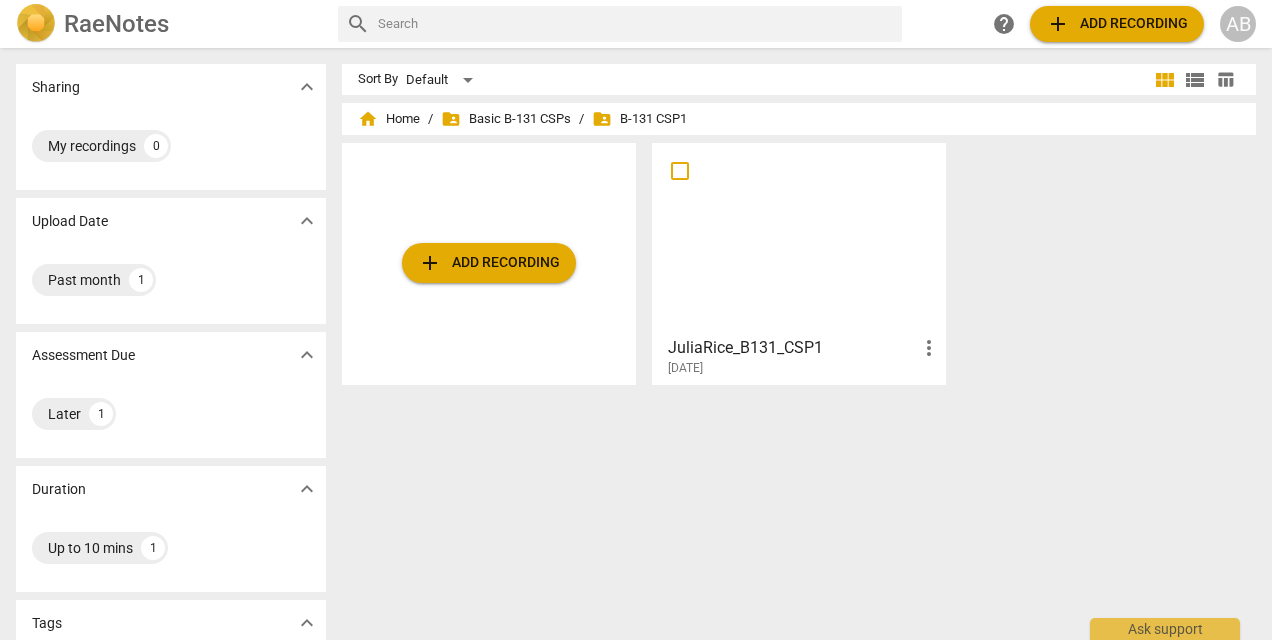 click at bounding box center (799, 238) 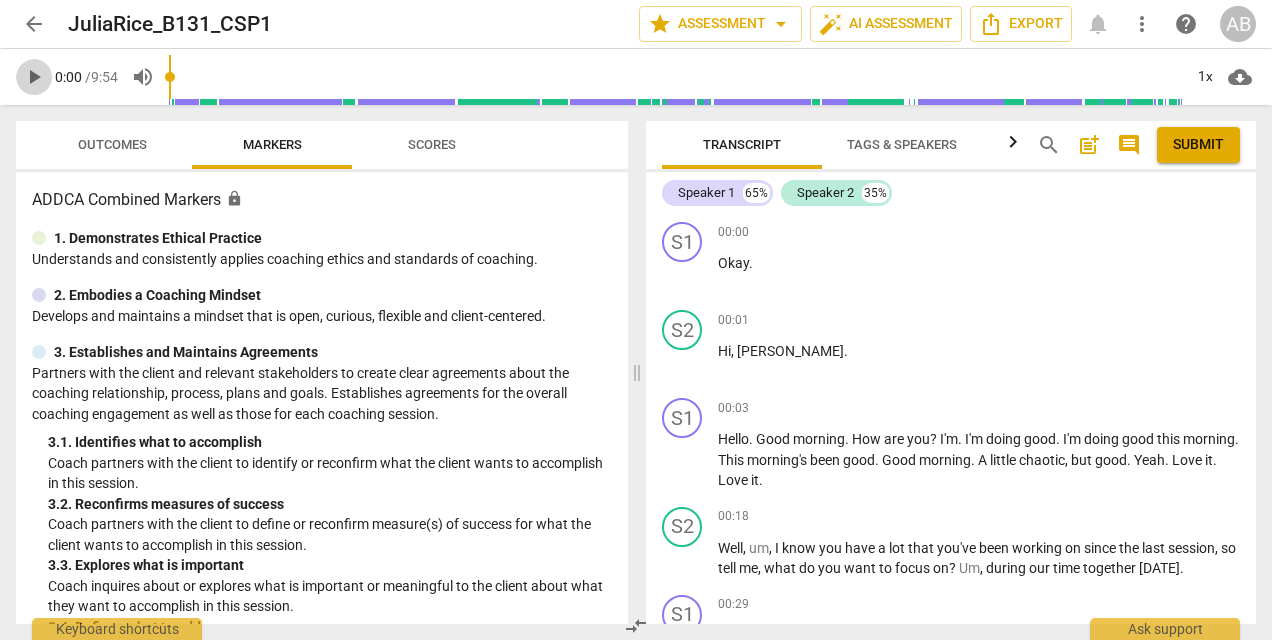 click on "play_arrow" at bounding box center [34, 77] 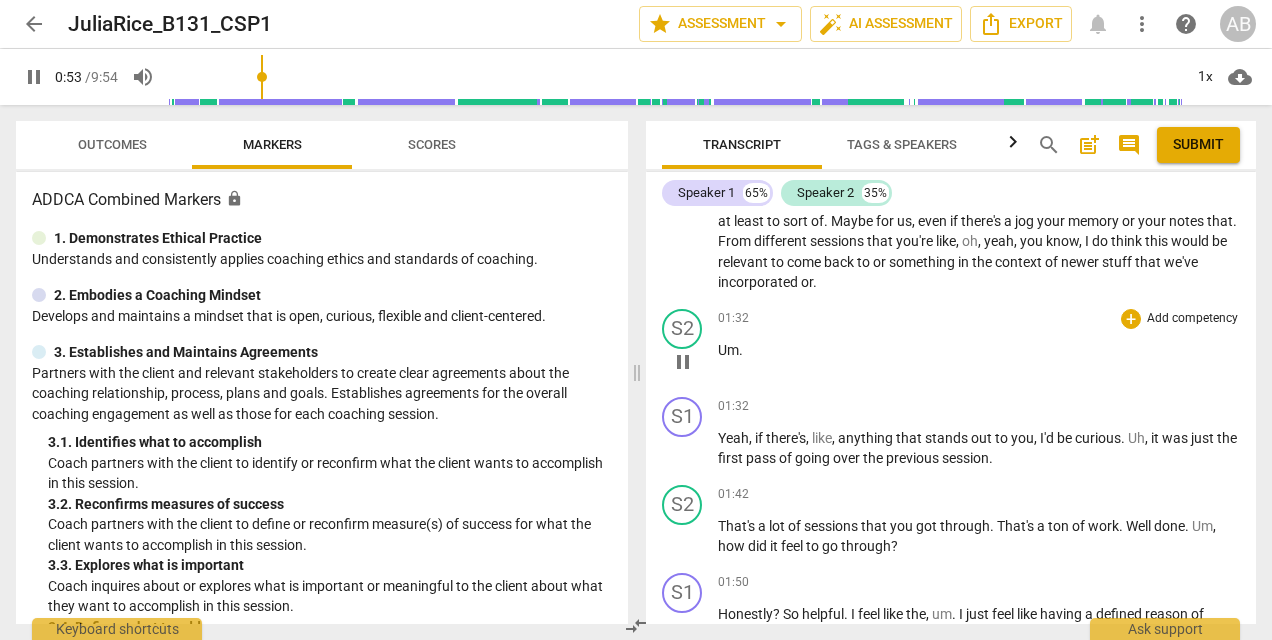 scroll, scrollTop: 600, scrollLeft: 0, axis: vertical 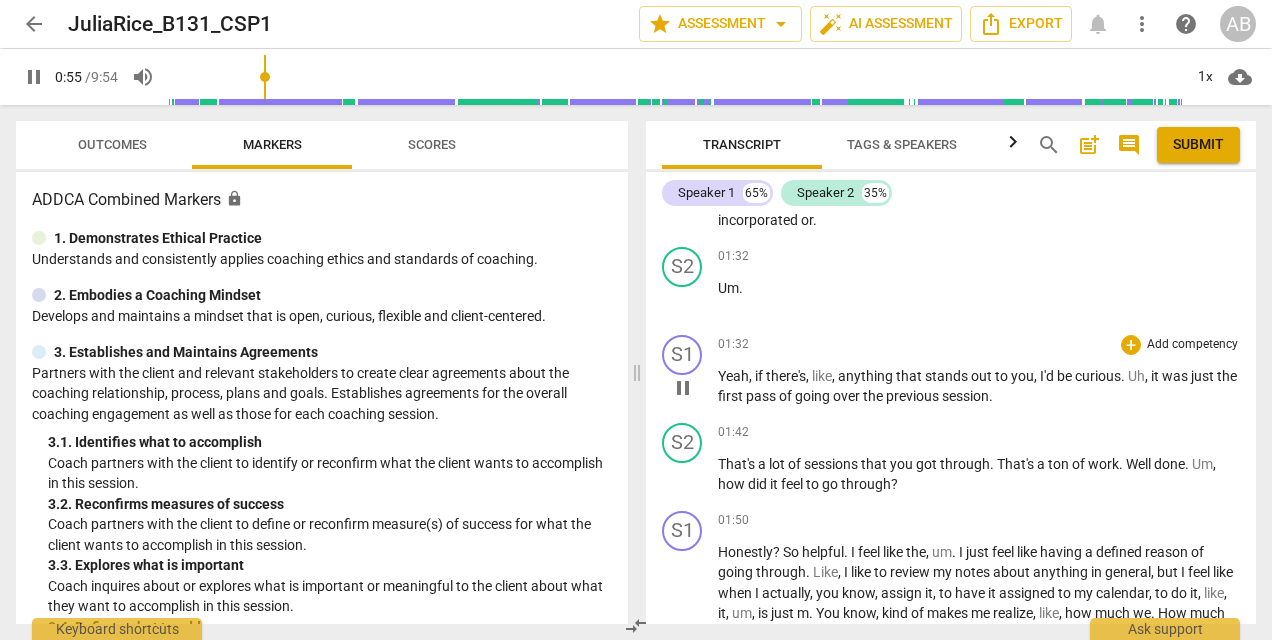 click on "the" at bounding box center [1227, 376] 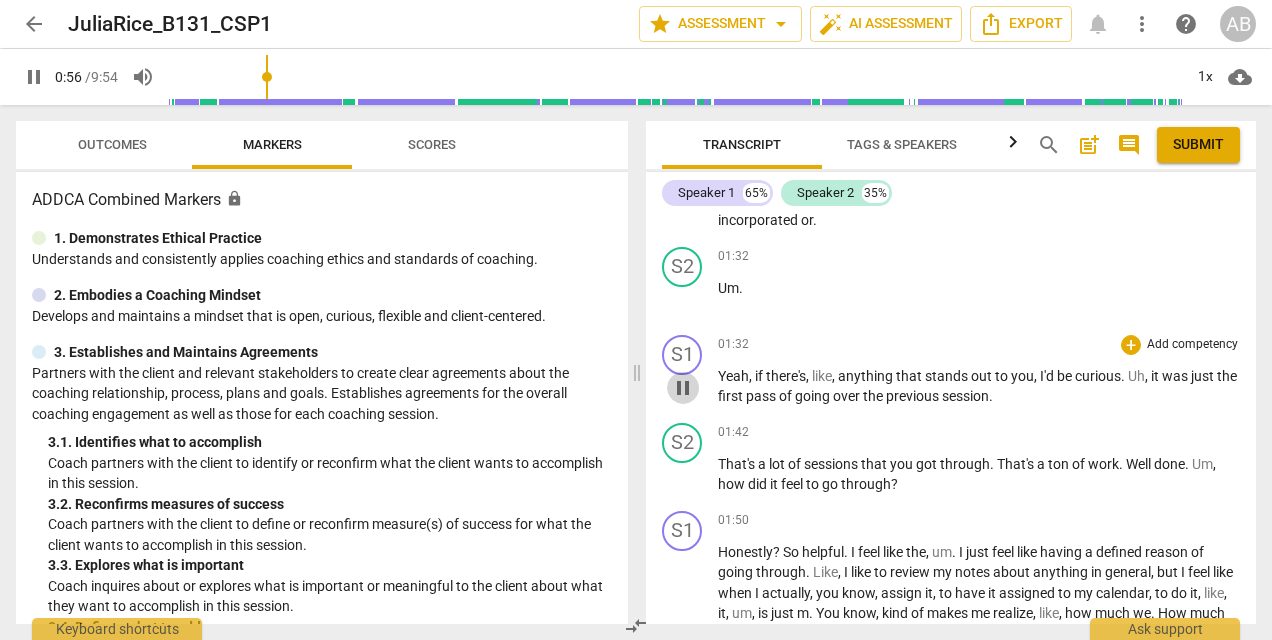 click on "pause" at bounding box center (683, 388) 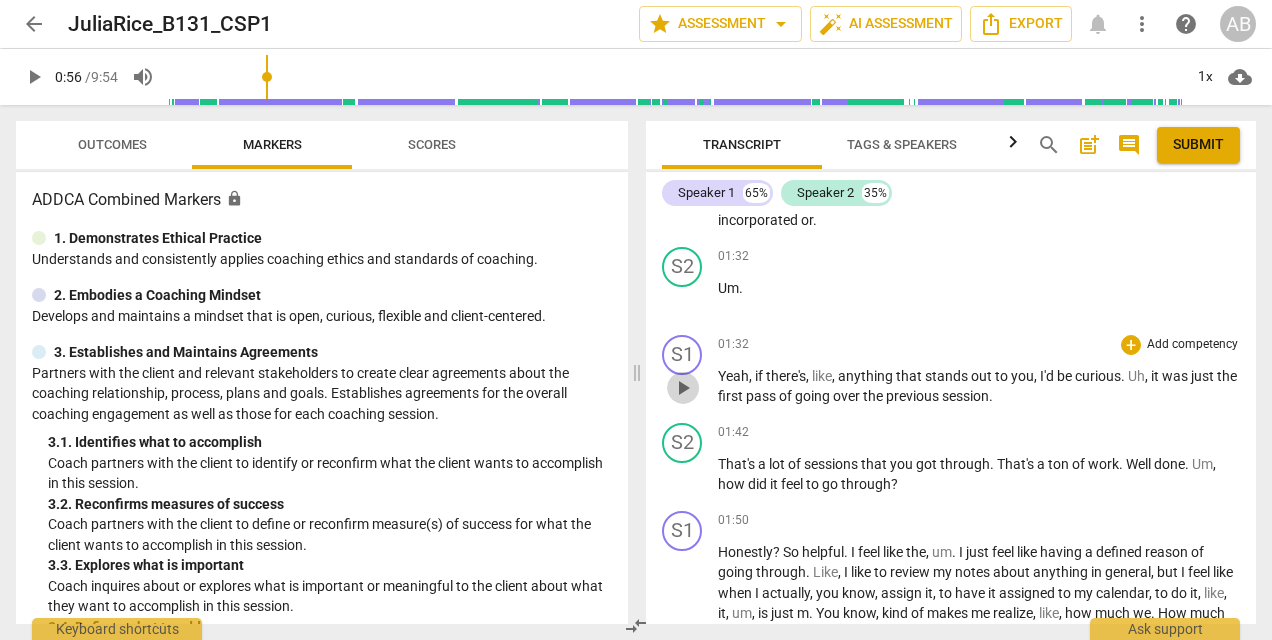 click on "play_arrow" at bounding box center [683, 388] 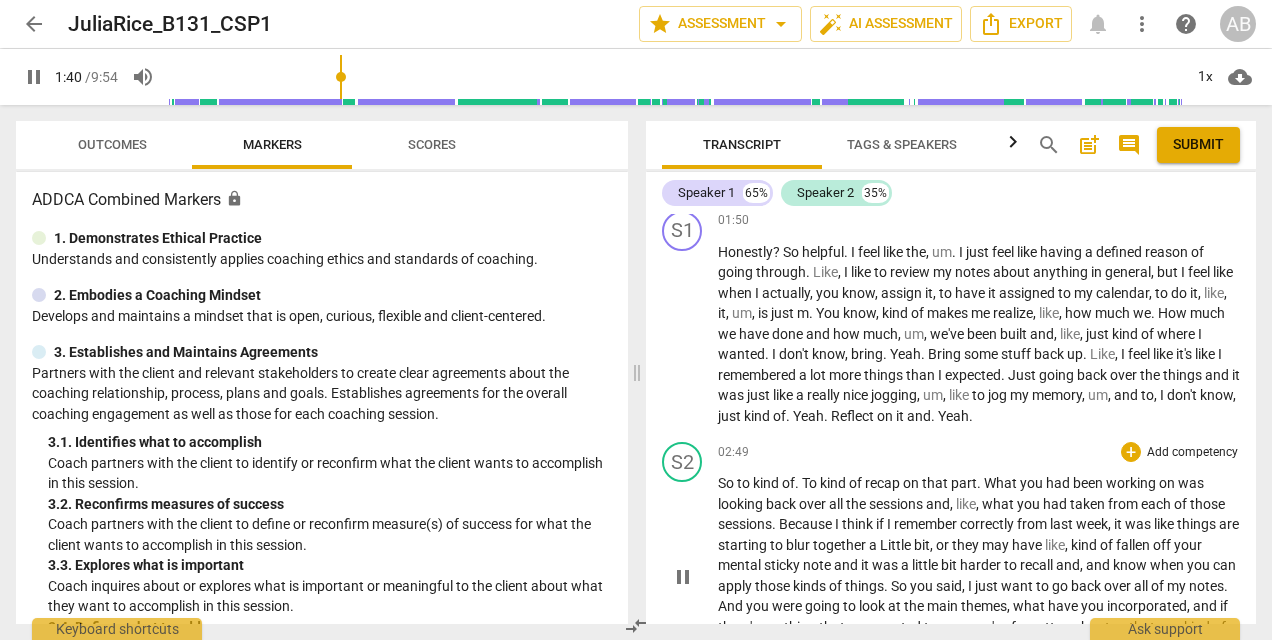 scroll, scrollTop: 800, scrollLeft: 0, axis: vertical 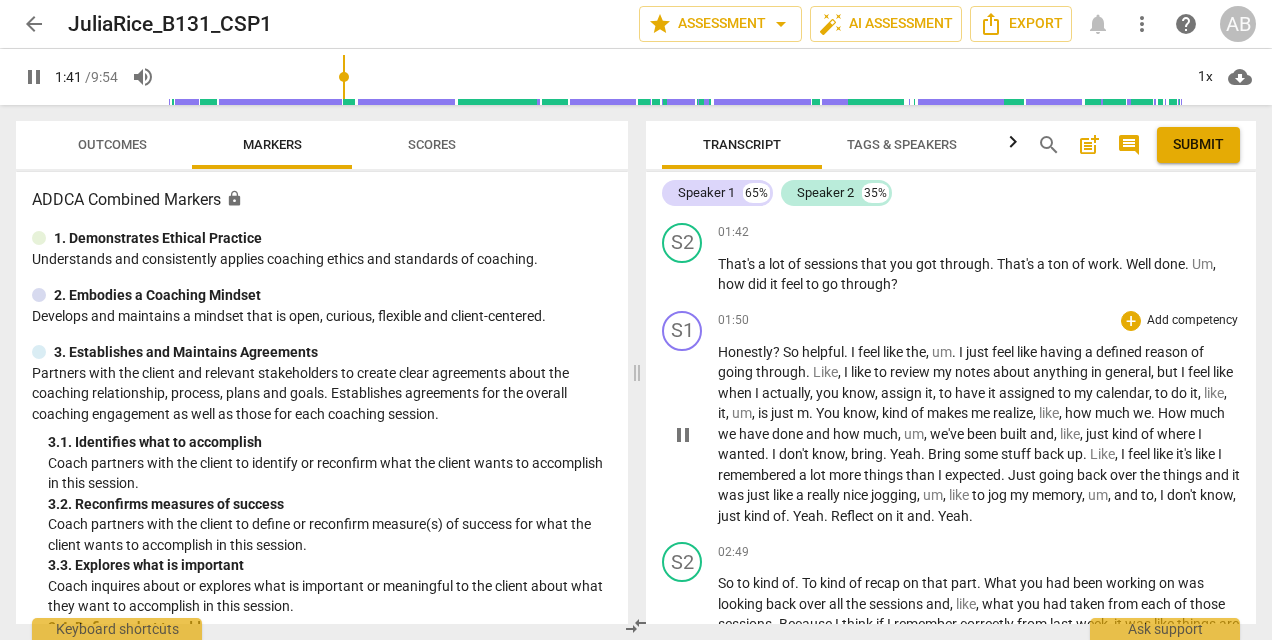 click on "pause" at bounding box center [683, 435] 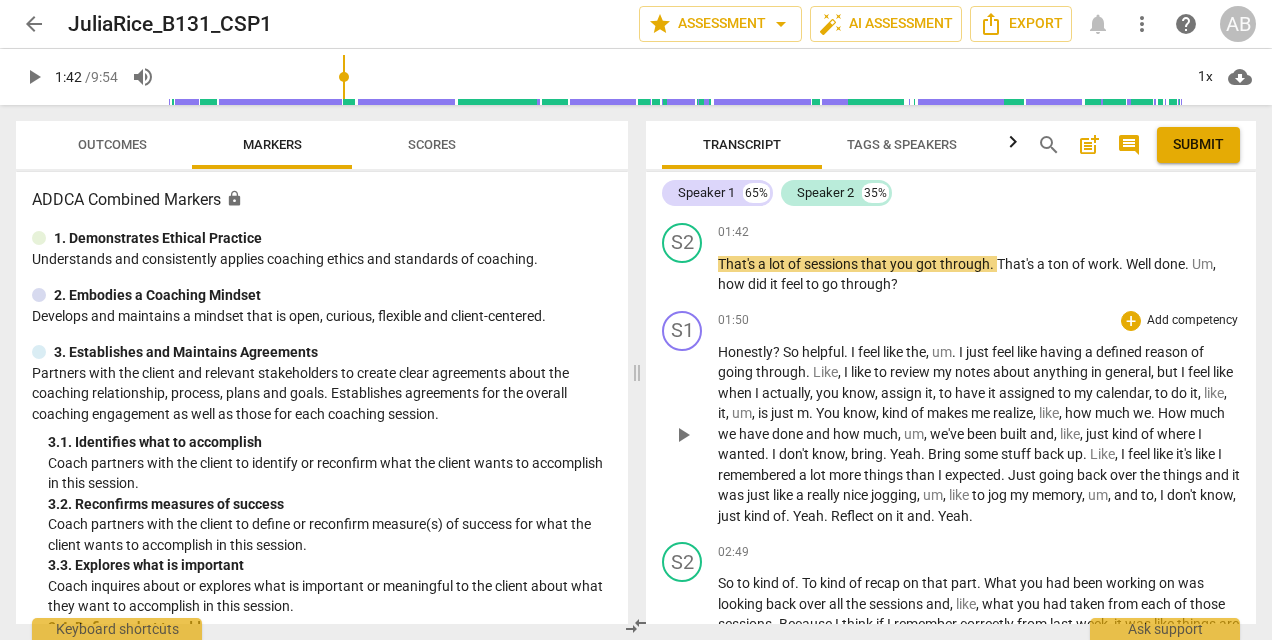 click on "play_arrow" at bounding box center [683, 435] 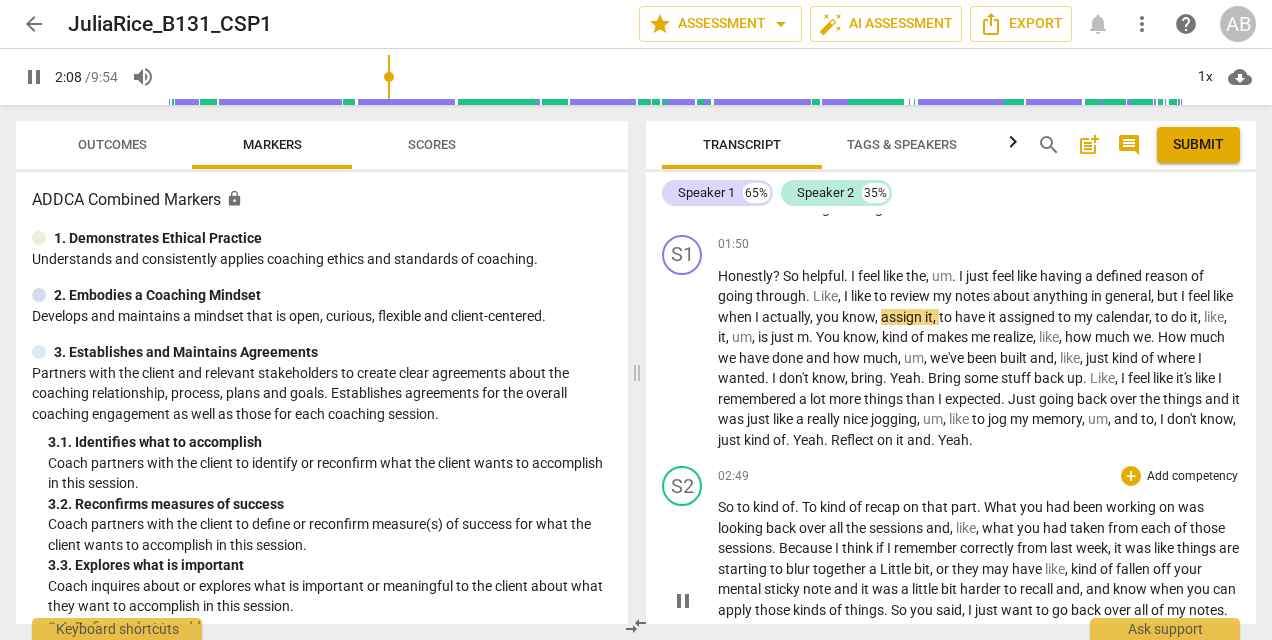 scroll, scrollTop: 1000, scrollLeft: 0, axis: vertical 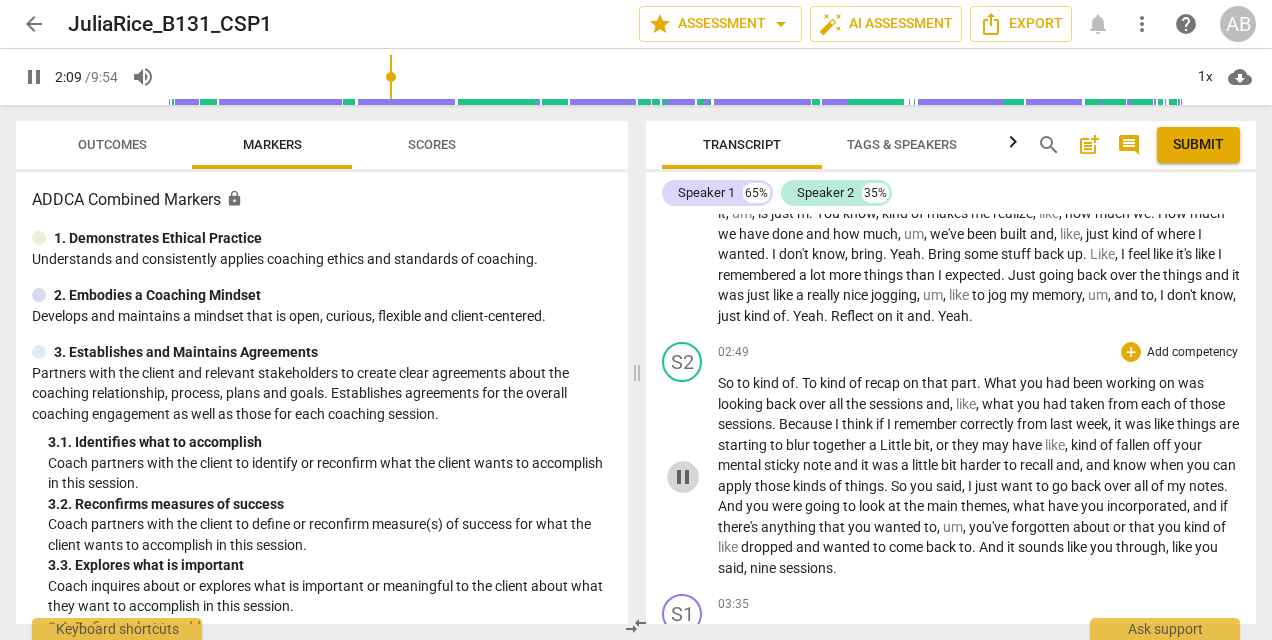 click on "pause" at bounding box center (683, 477) 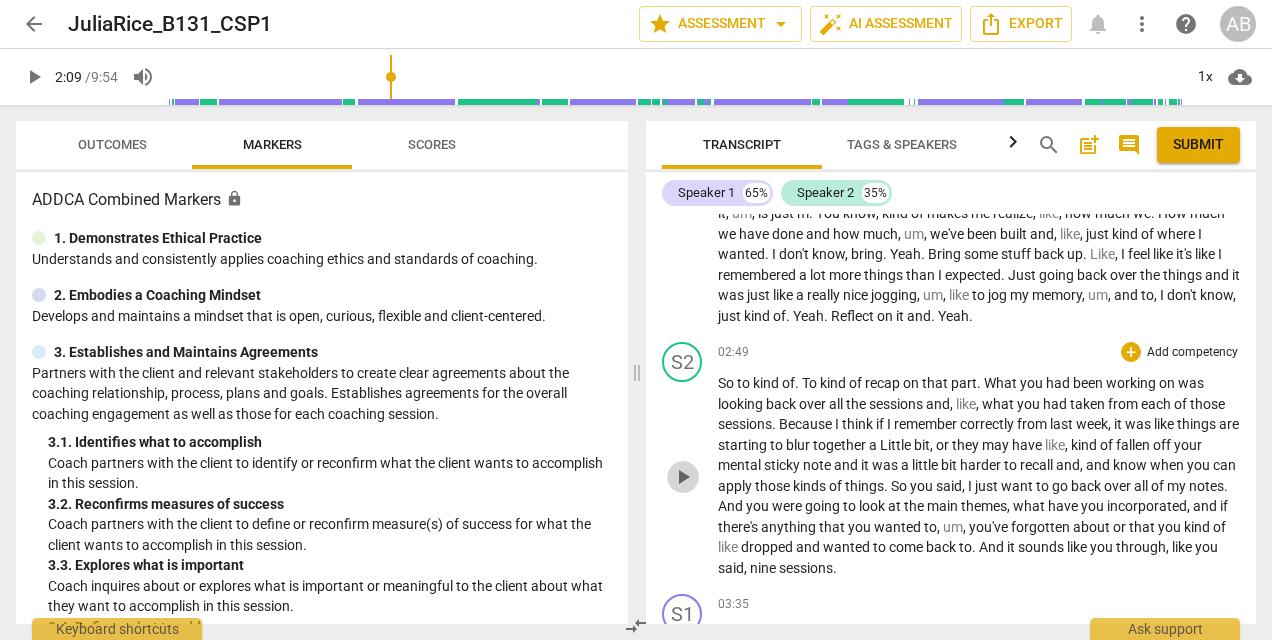 click on "play_arrow" at bounding box center (683, 477) 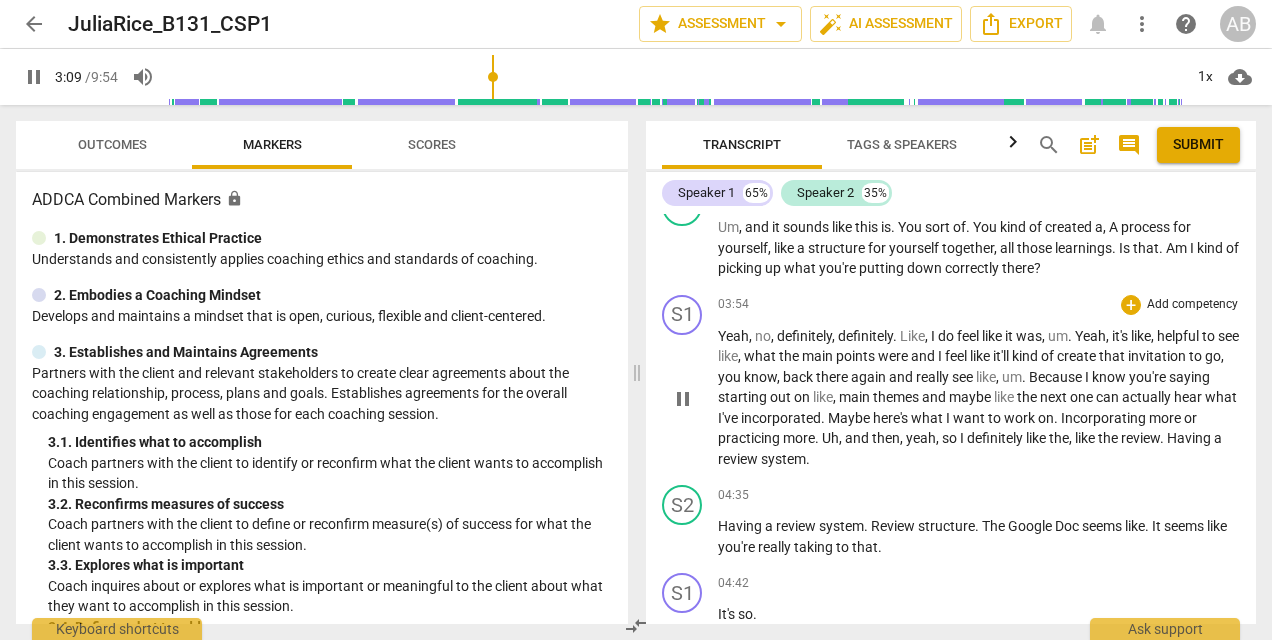 scroll, scrollTop: 1500, scrollLeft: 0, axis: vertical 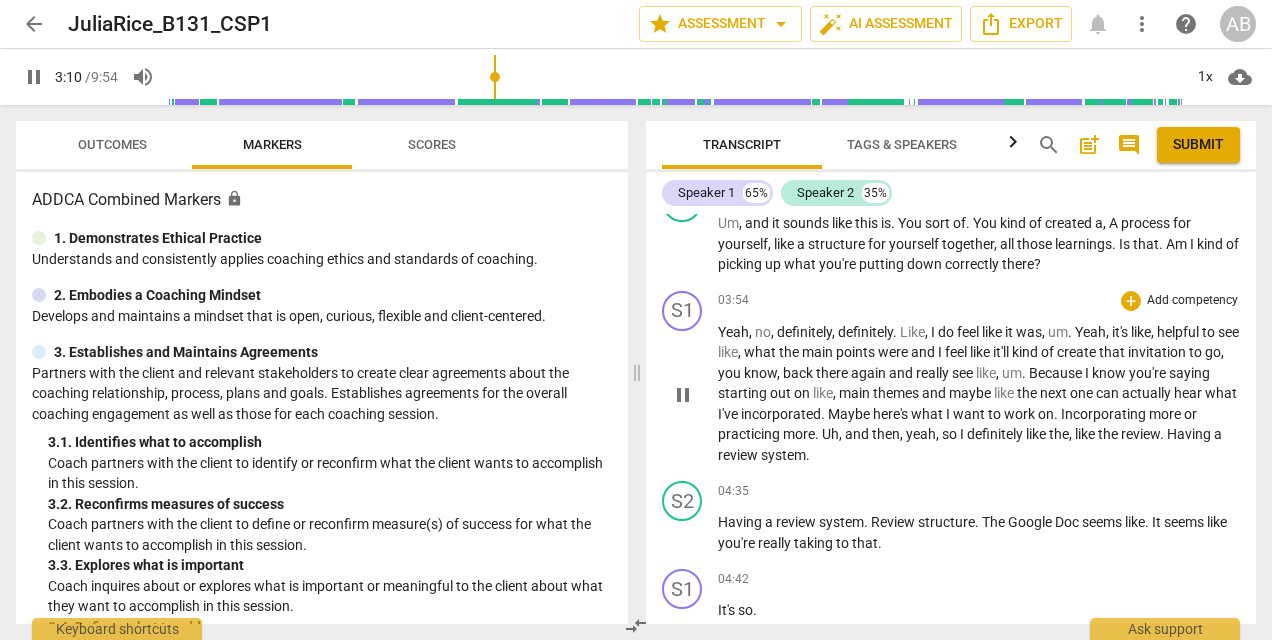 click on "pause" at bounding box center (683, 395) 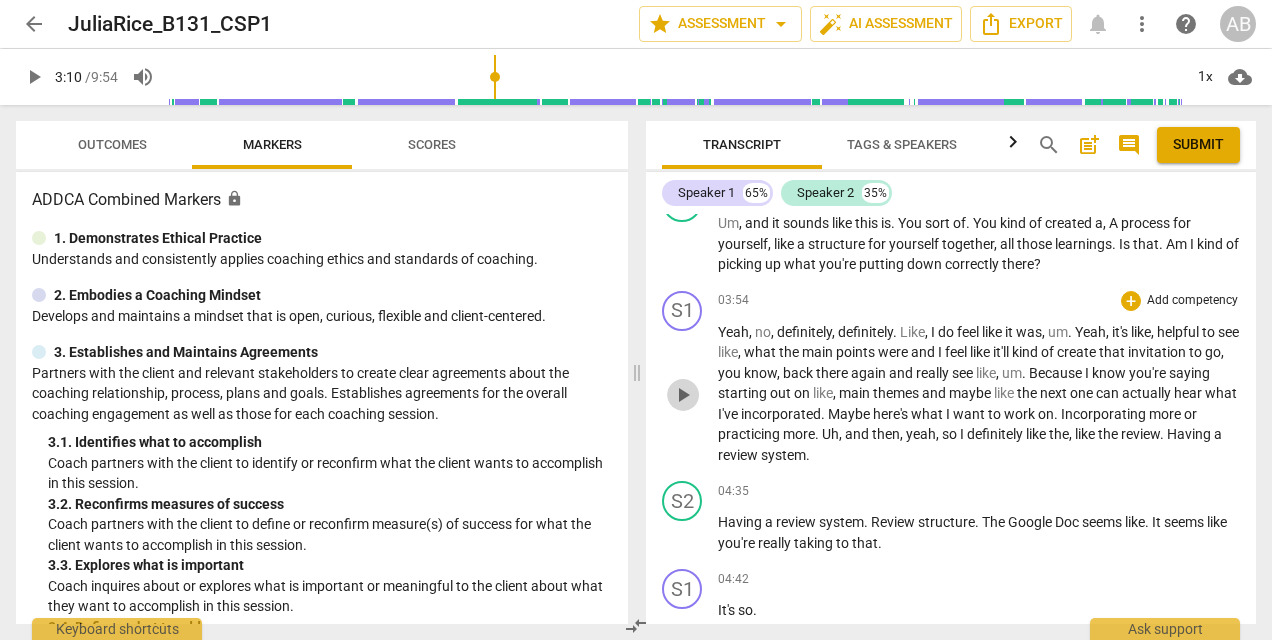 click on "play_arrow" at bounding box center (683, 395) 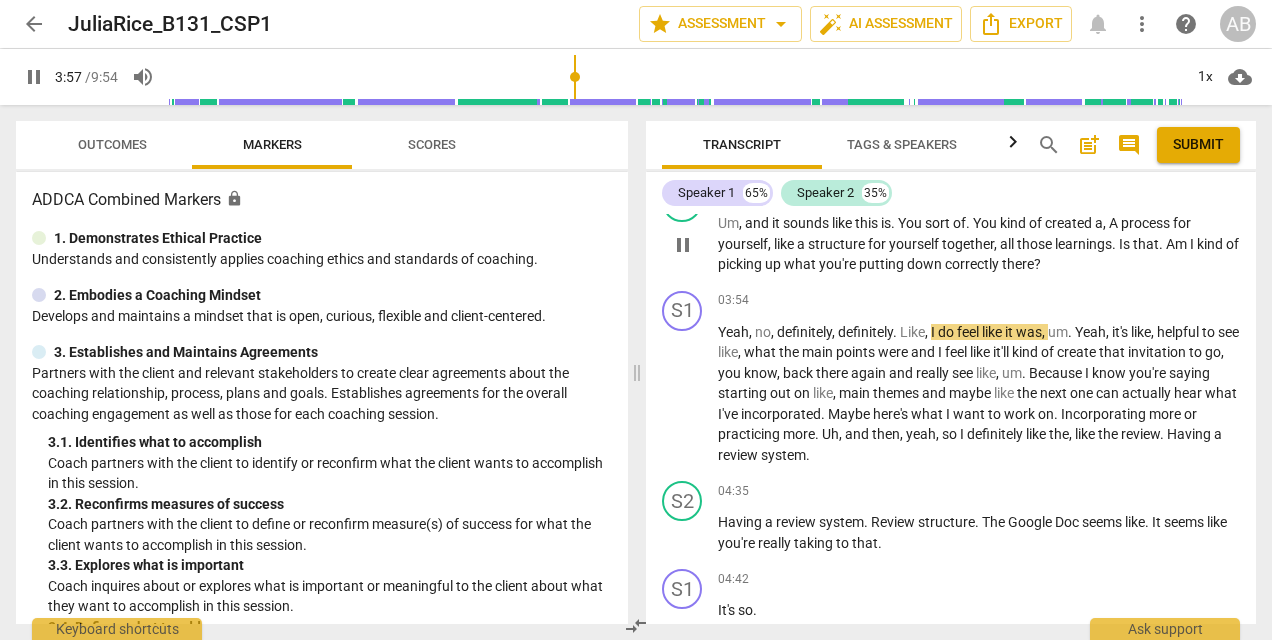 click on "play_arrow pause" at bounding box center [692, 245] 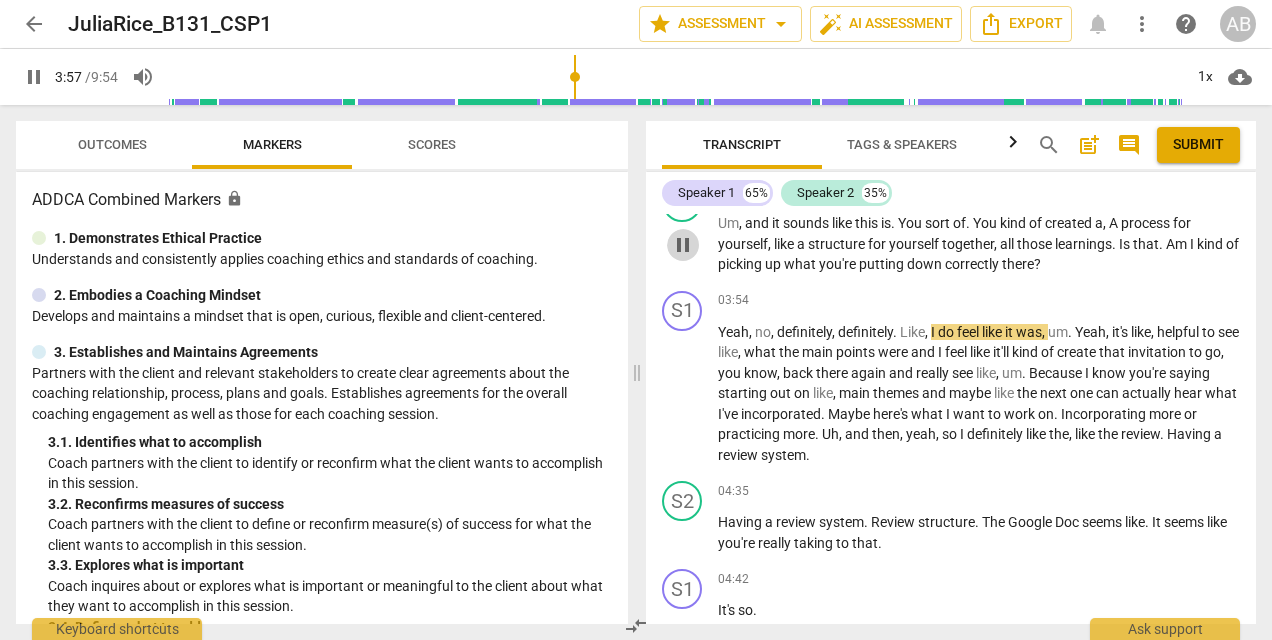 click on "pause" at bounding box center (683, 245) 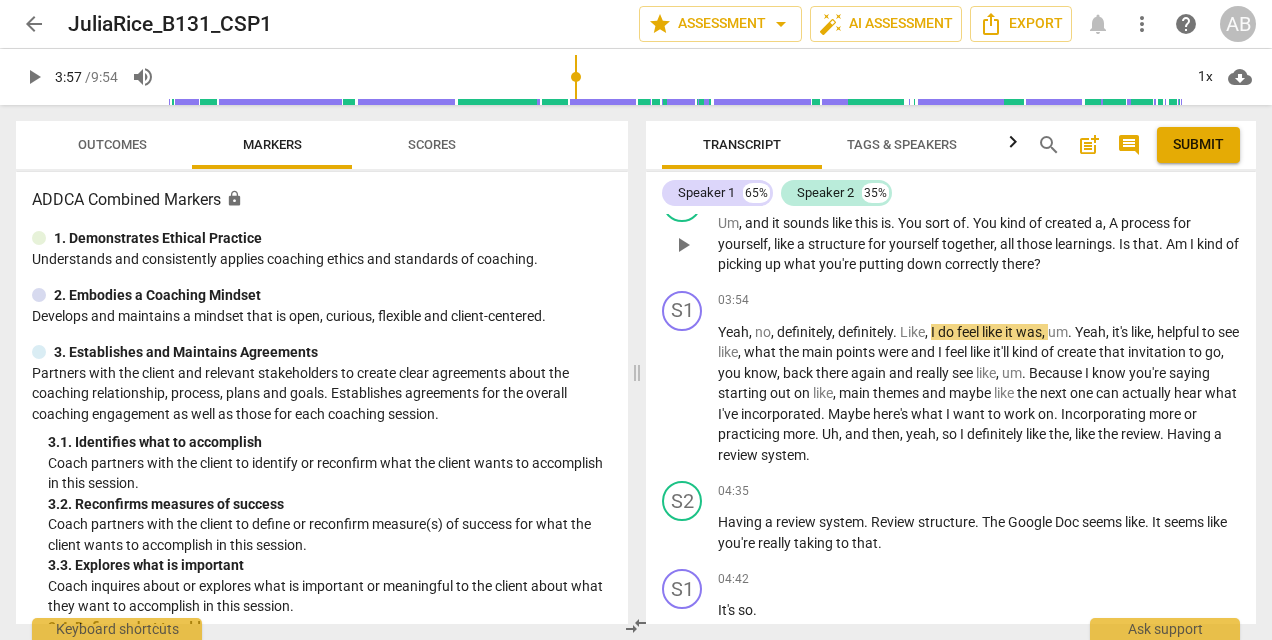 click on "play_arrow" at bounding box center (683, 245) 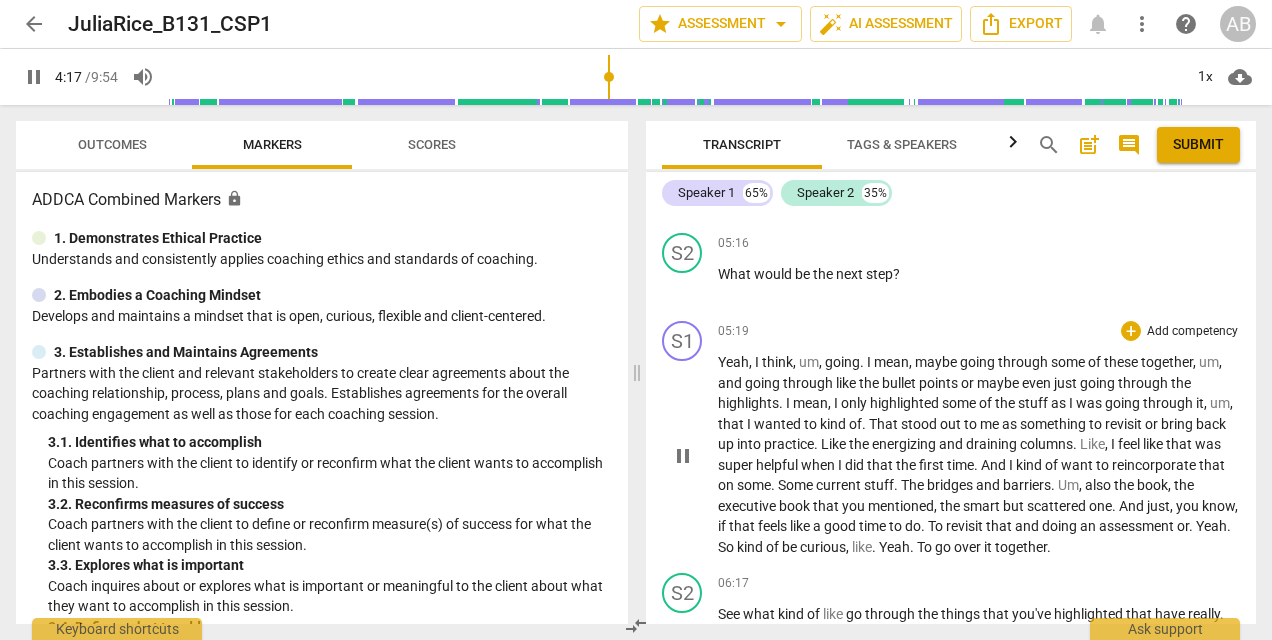scroll, scrollTop: 2700, scrollLeft: 0, axis: vertical 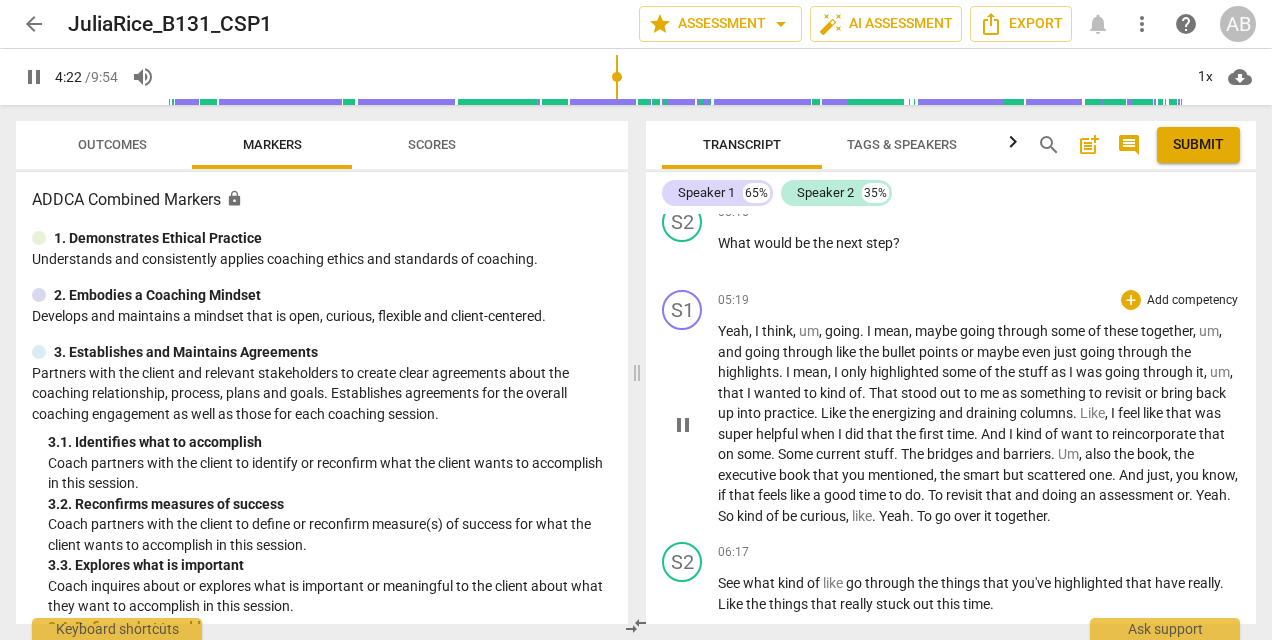 click on "pause" at bounding box center (683, 425) 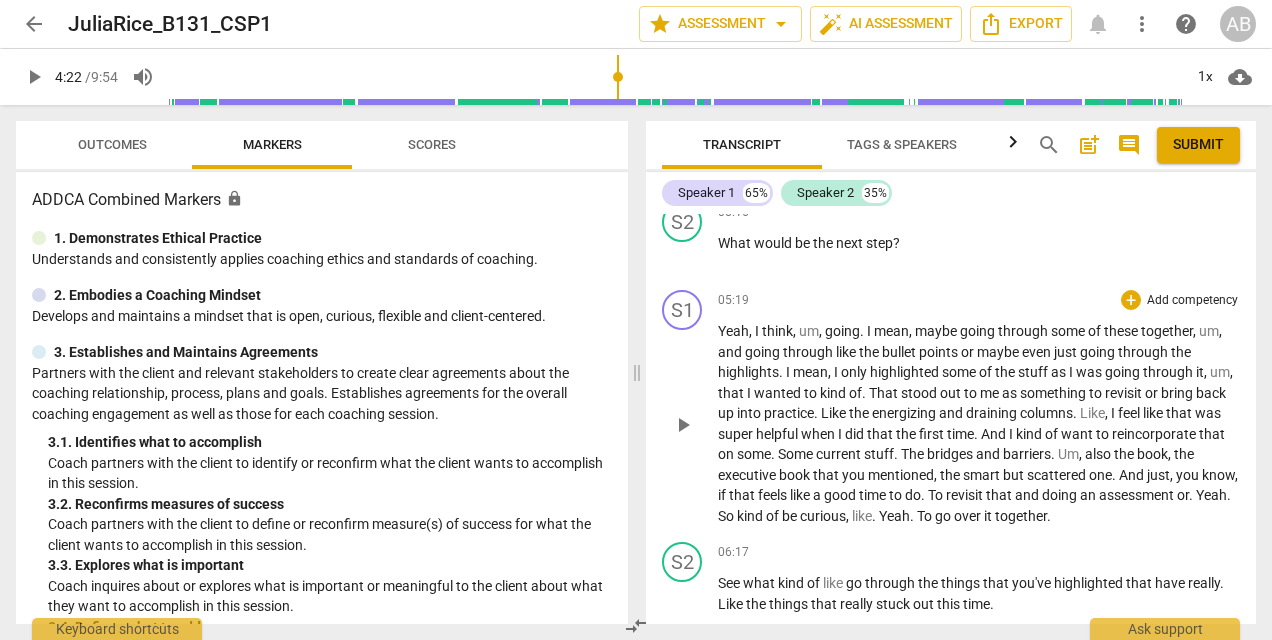 click on "play_arrow" at bounding box center [683, 425] 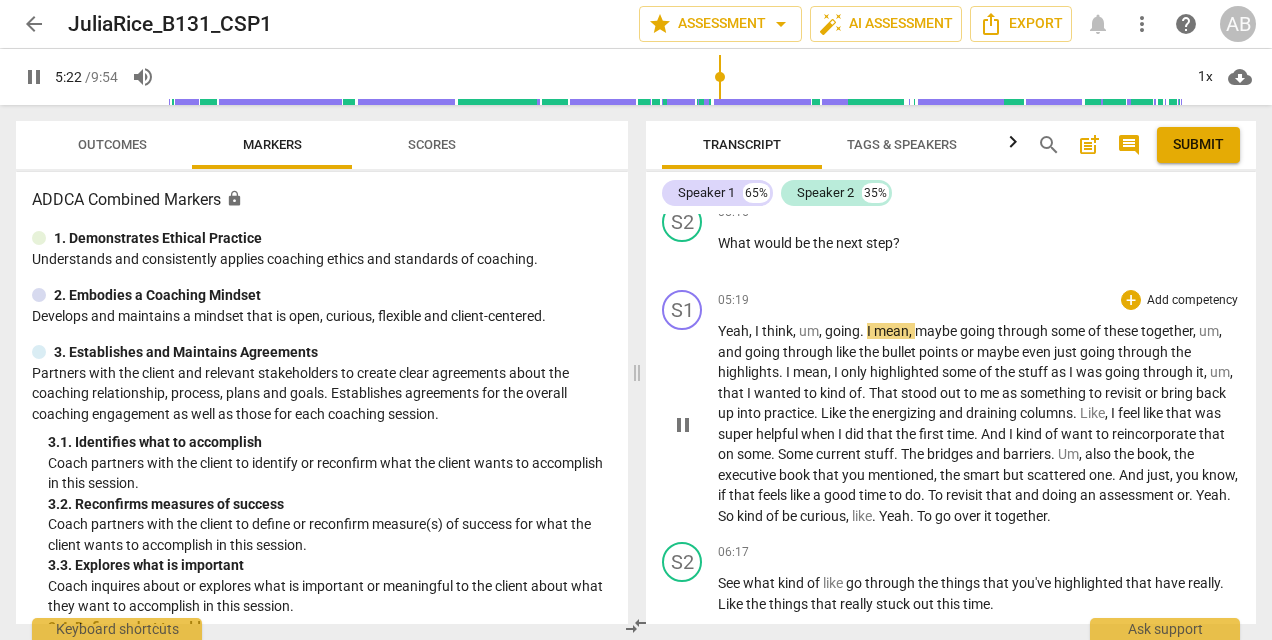 click on "pause" at bounding box center (683, 425) 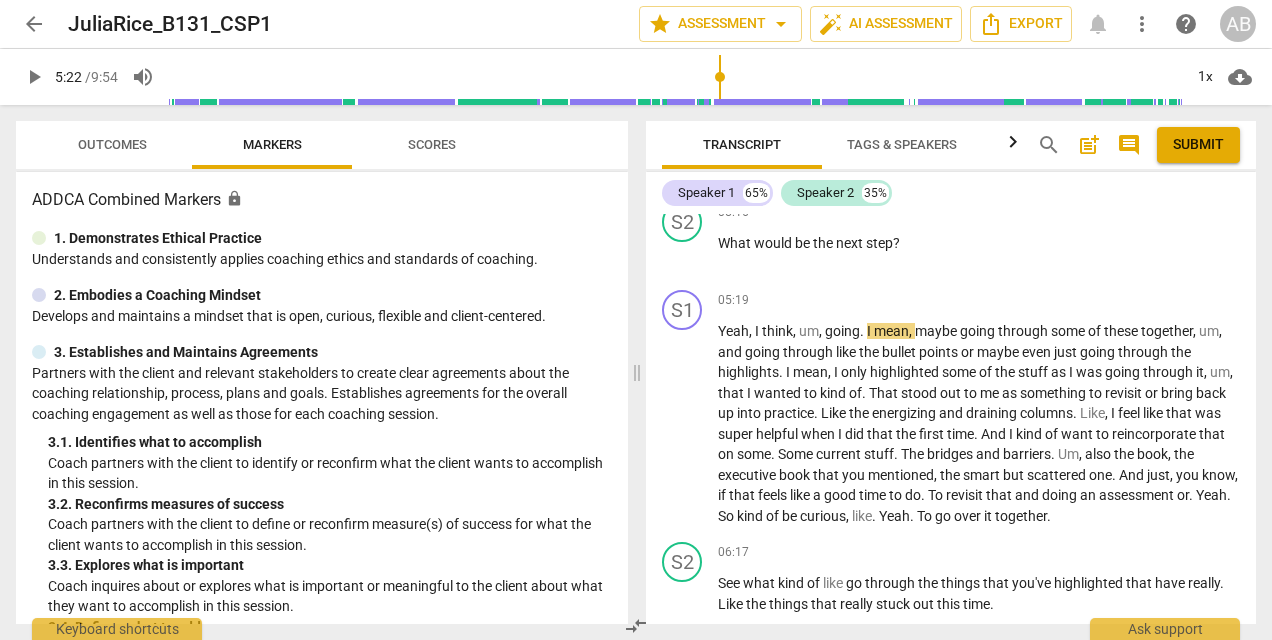click on "play_arrow" at bounding box center [34, 77] 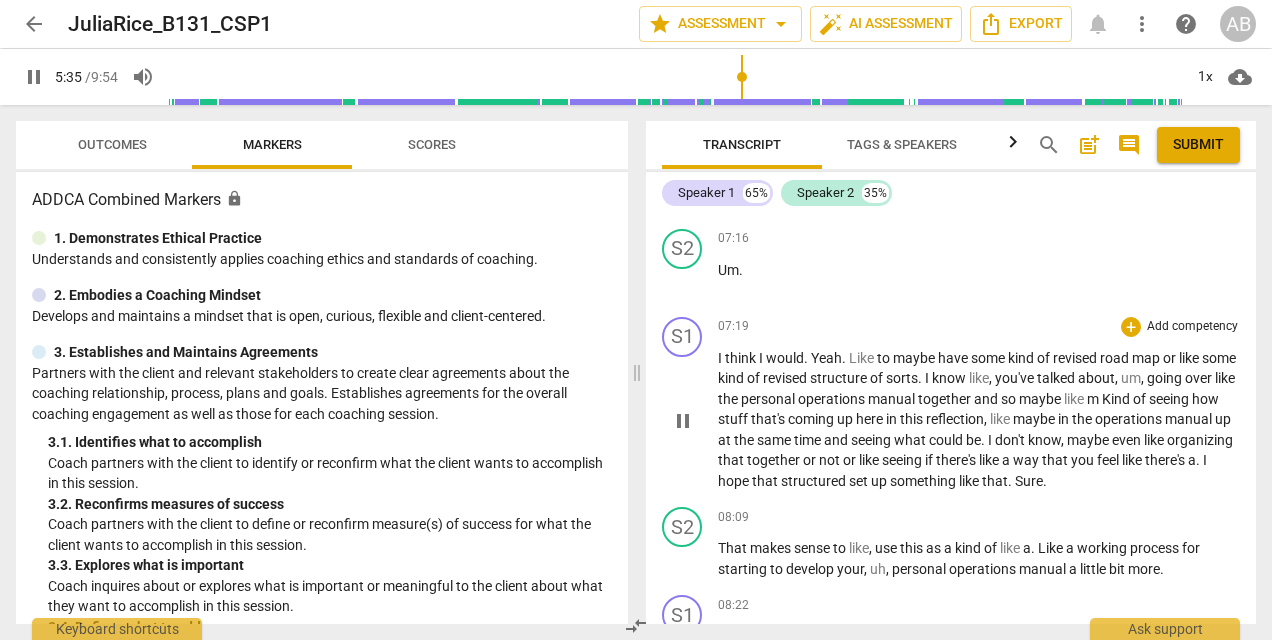 scroll, scrollTop: 3500, scrollLeft: 0, axis: vertical 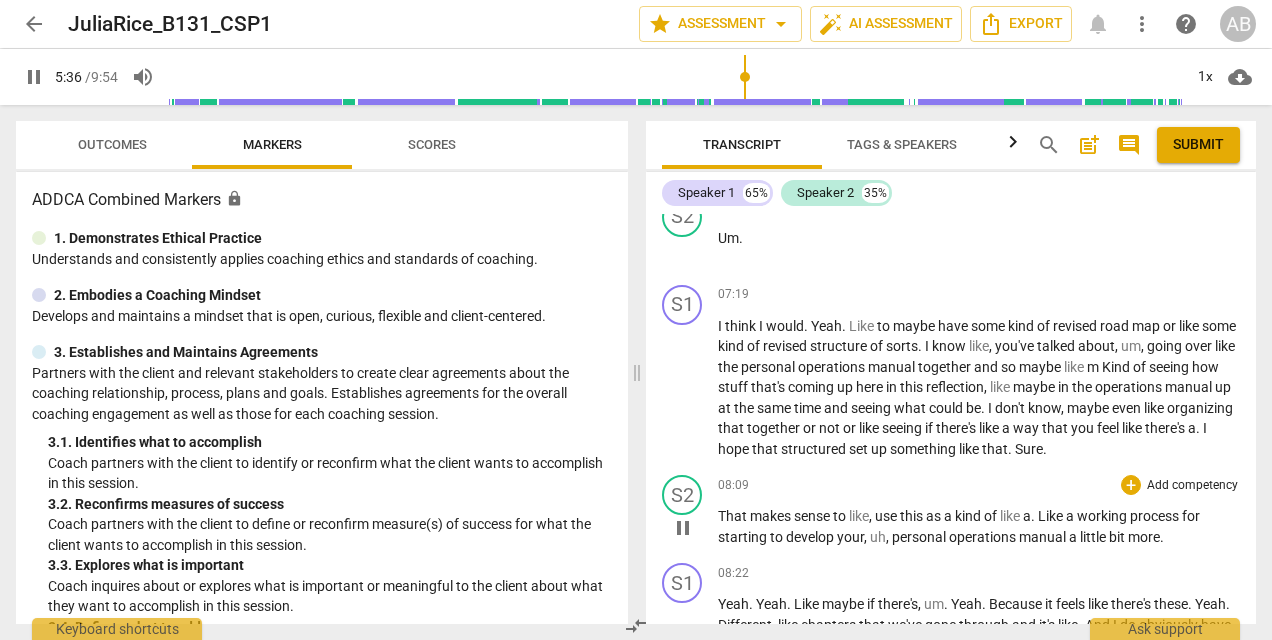 click on "pause" at bounding box center [683, 528] 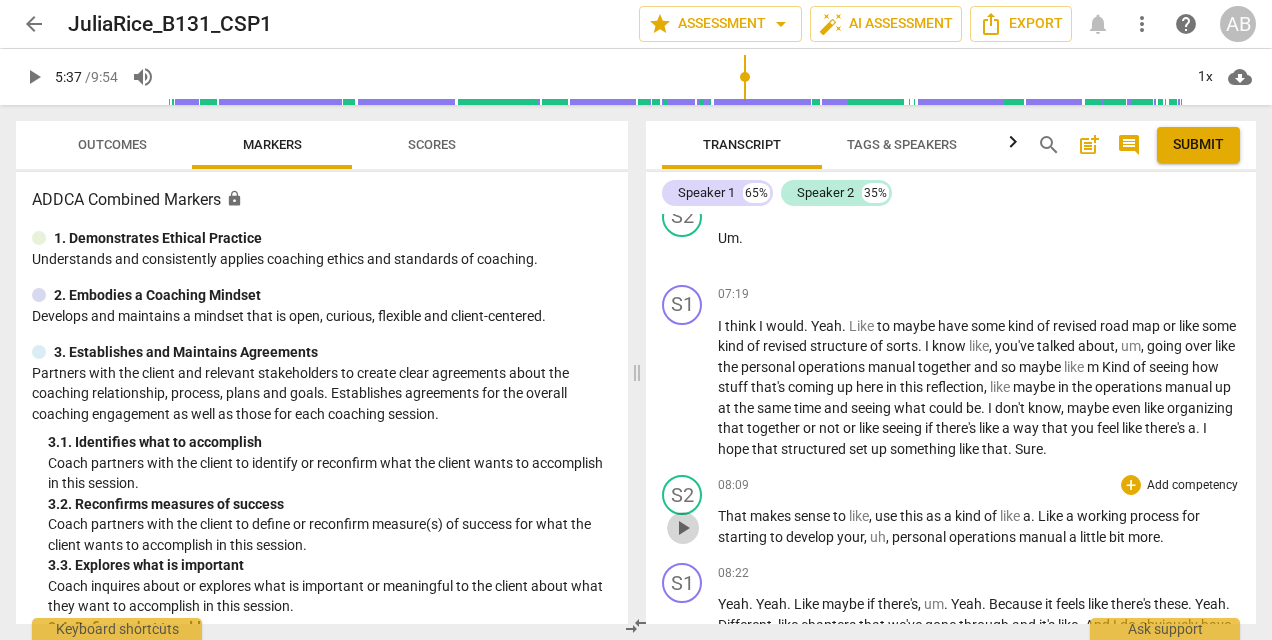 click on "play_arrow" at bounding box center (683, 528) 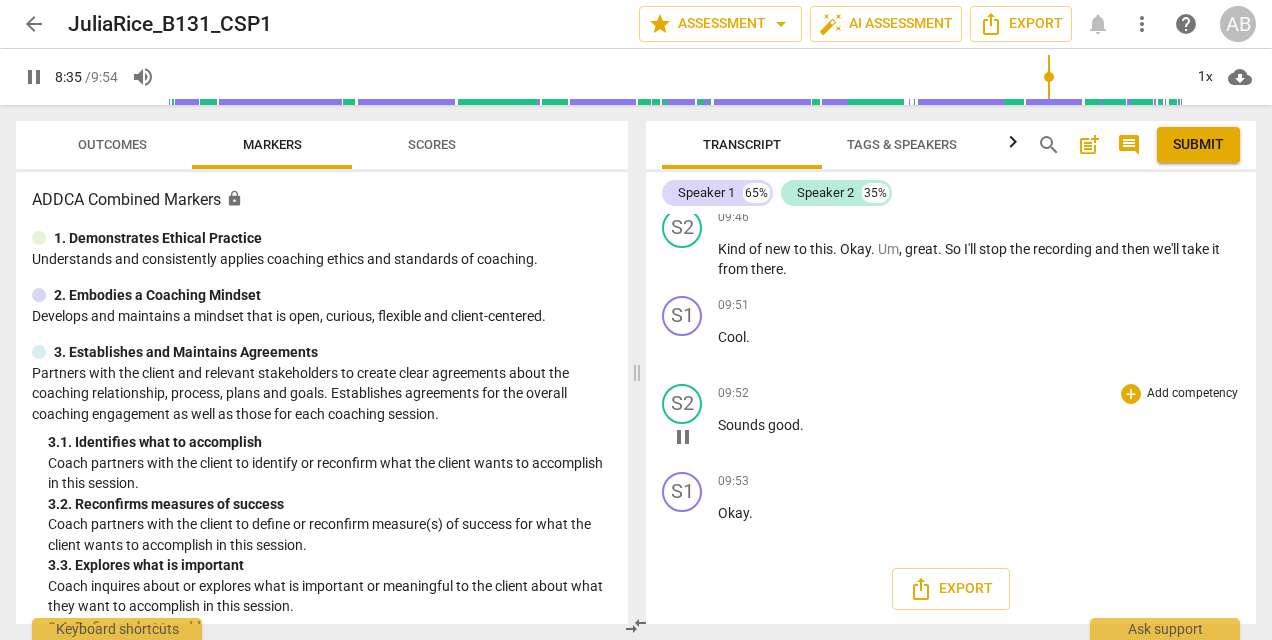 scroll, scrollTop: 4792, scrollLeft: 0, axis: vertical 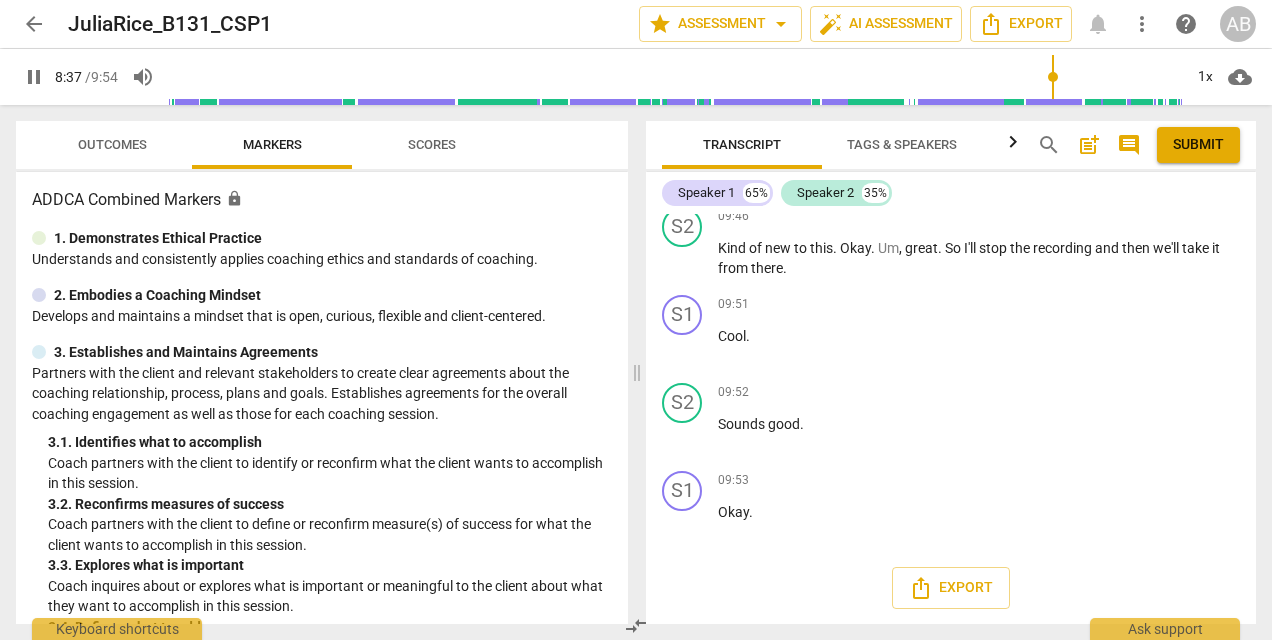 type on "518" 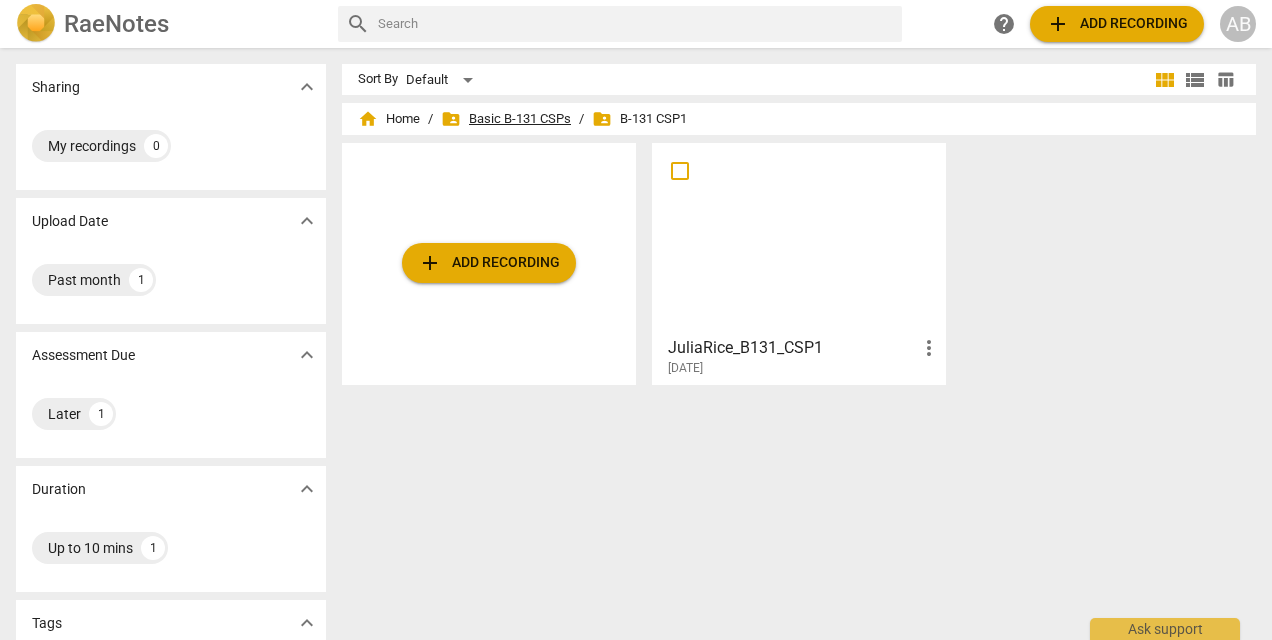 click on "folder_shared Basic B-131 CSPs" at bounding box center (506, 119) 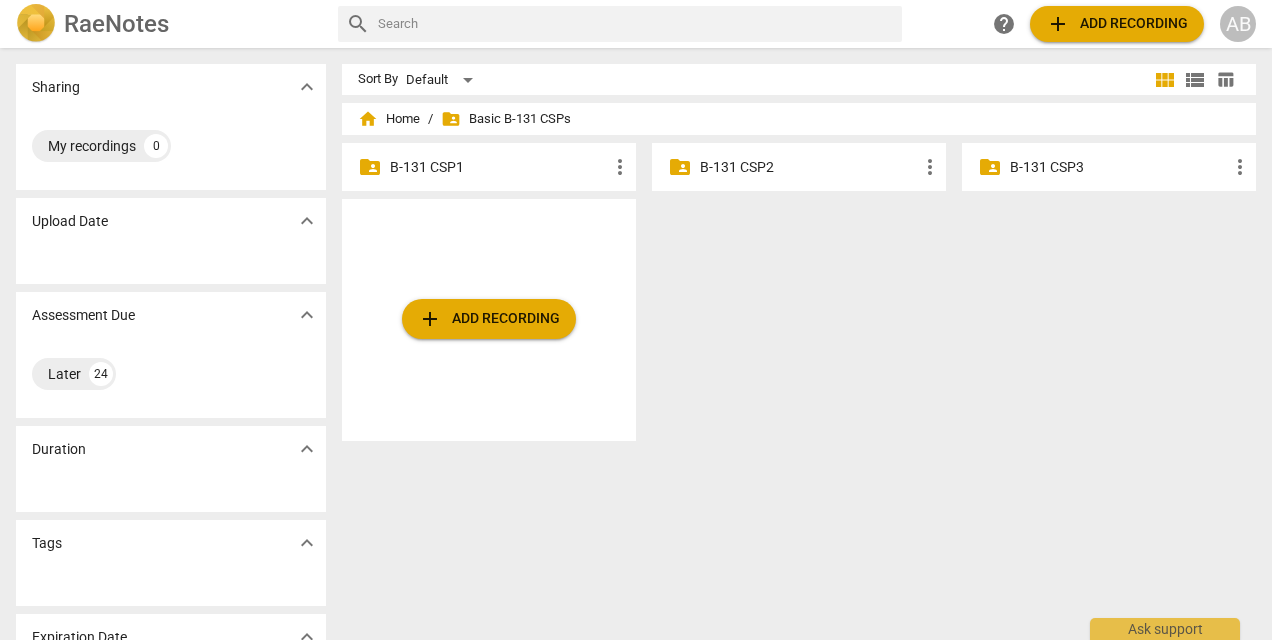 click on "B-131 CSP1" at bounding box center (499, 167) 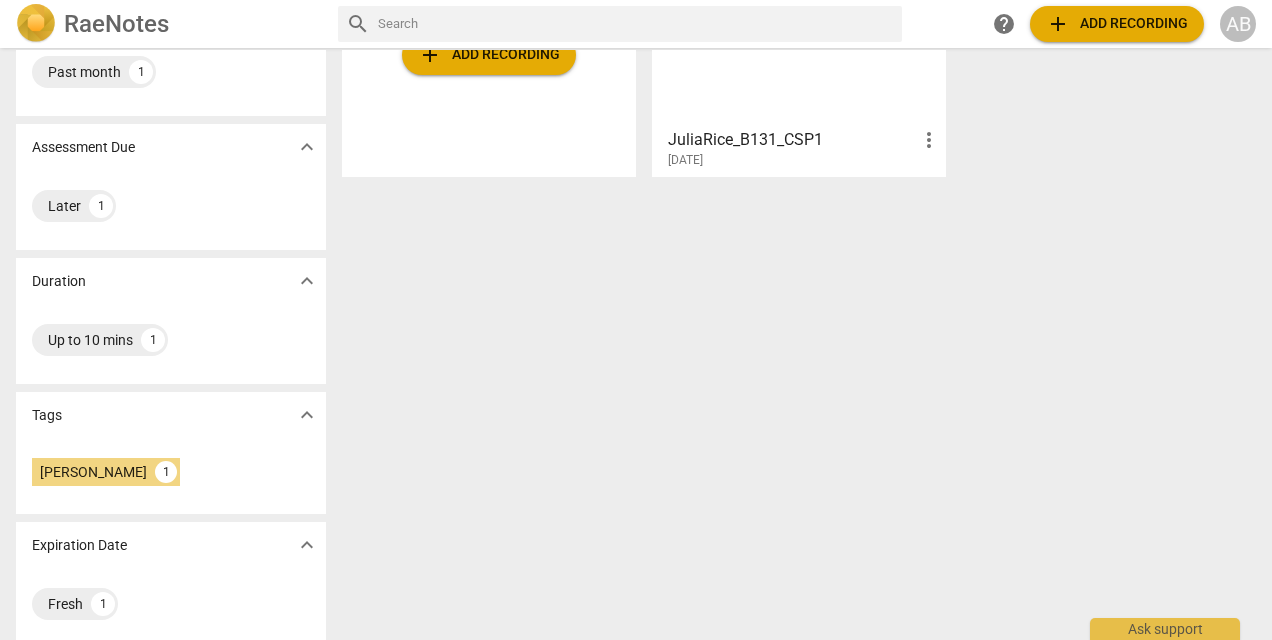 scroll, scrollTop: 224, scrollLeft: 0, axis: vertical 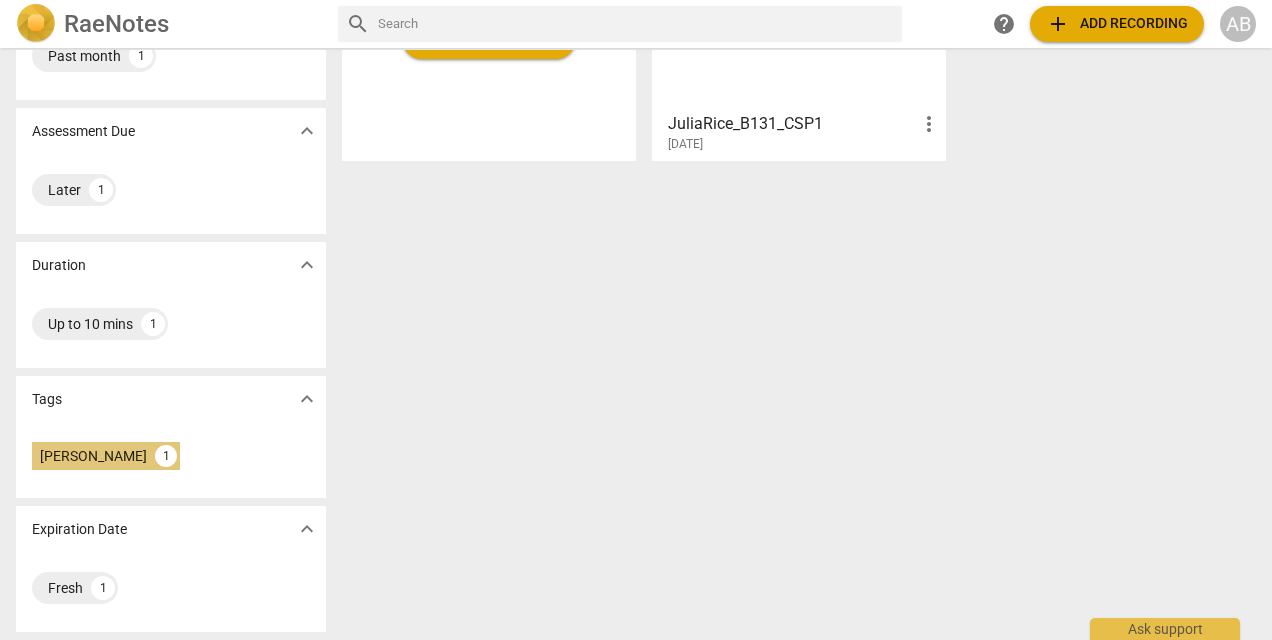 click on "[PERSON_NAME]" at bounding box center [93, 456] 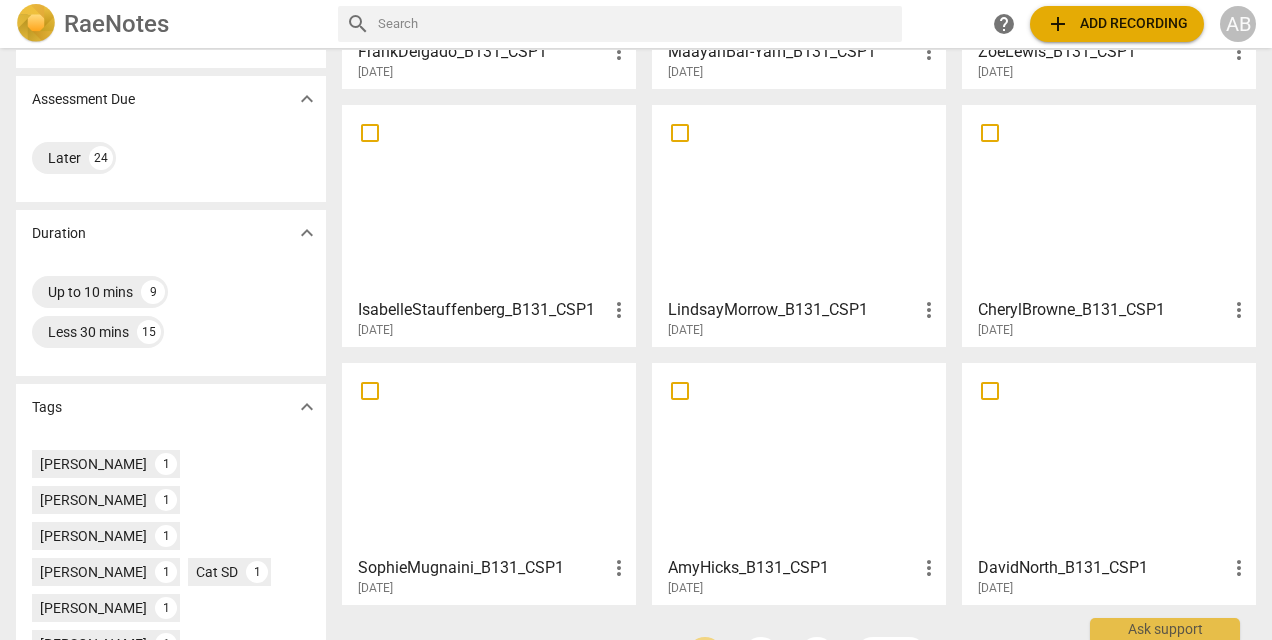 scroll, scrollTop: 300, scrollLeft: 0, axis: vertical 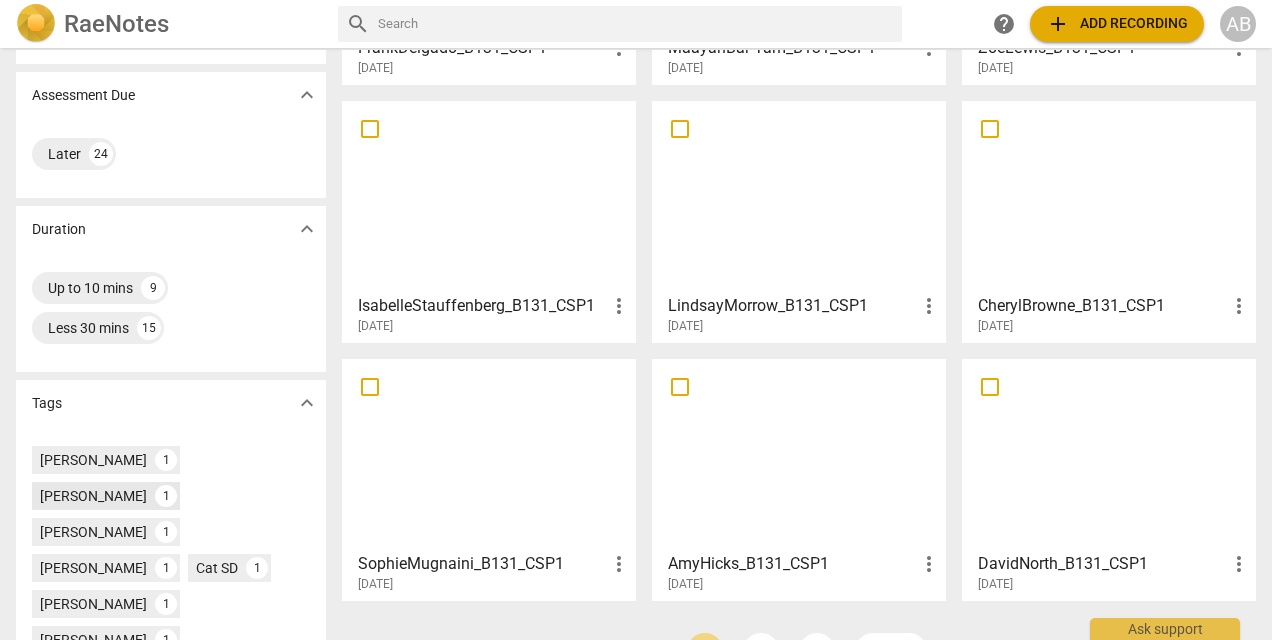 click on "[PERSON_NAME]" at bounding box center (93, 496) 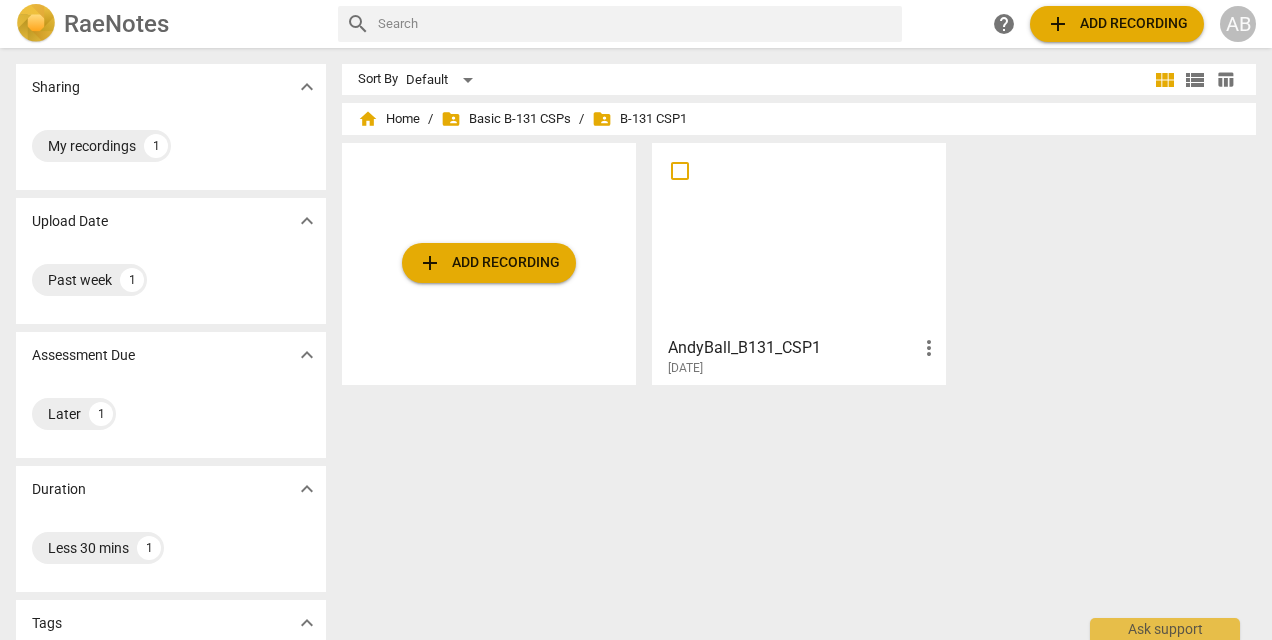 click at bounding box center [799, 238] 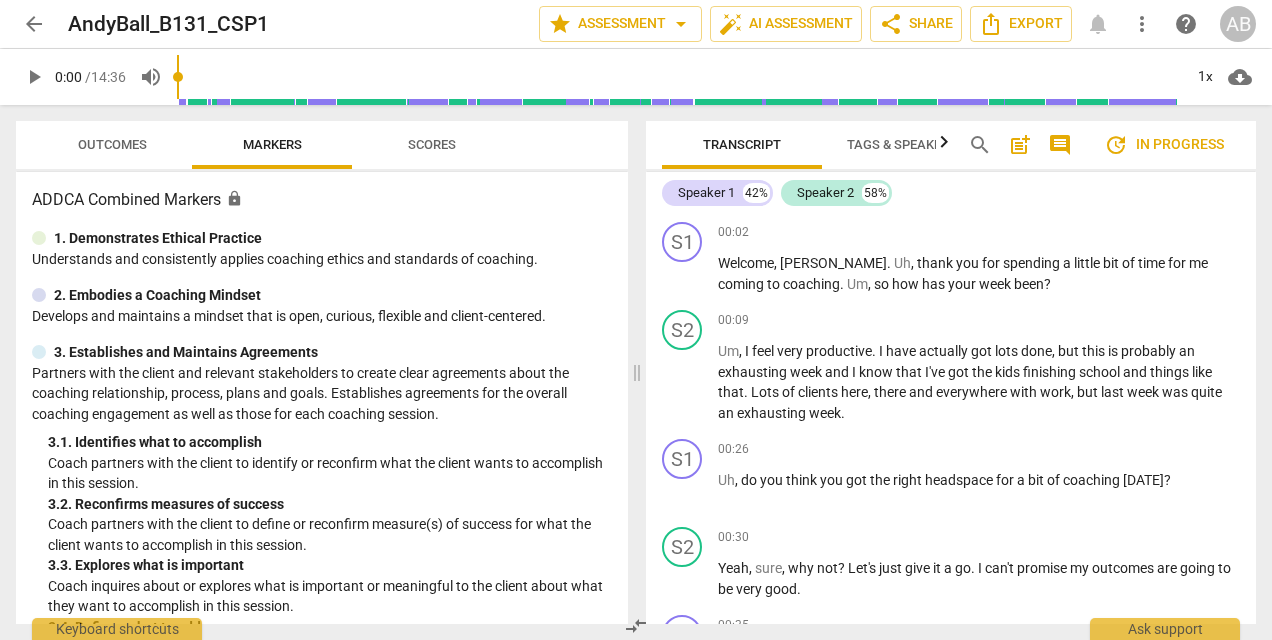 click on "Scores" at bounding box center [432, 144] 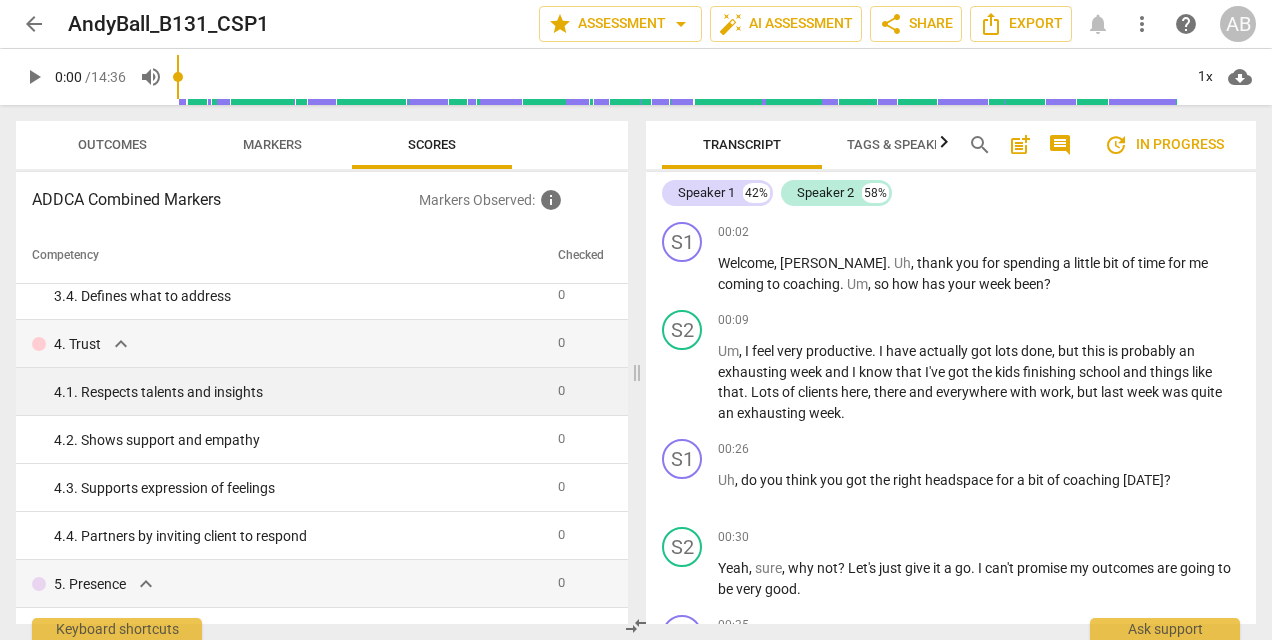 scroll, scrollTop: 0, scrollLeft: 0, axis: both 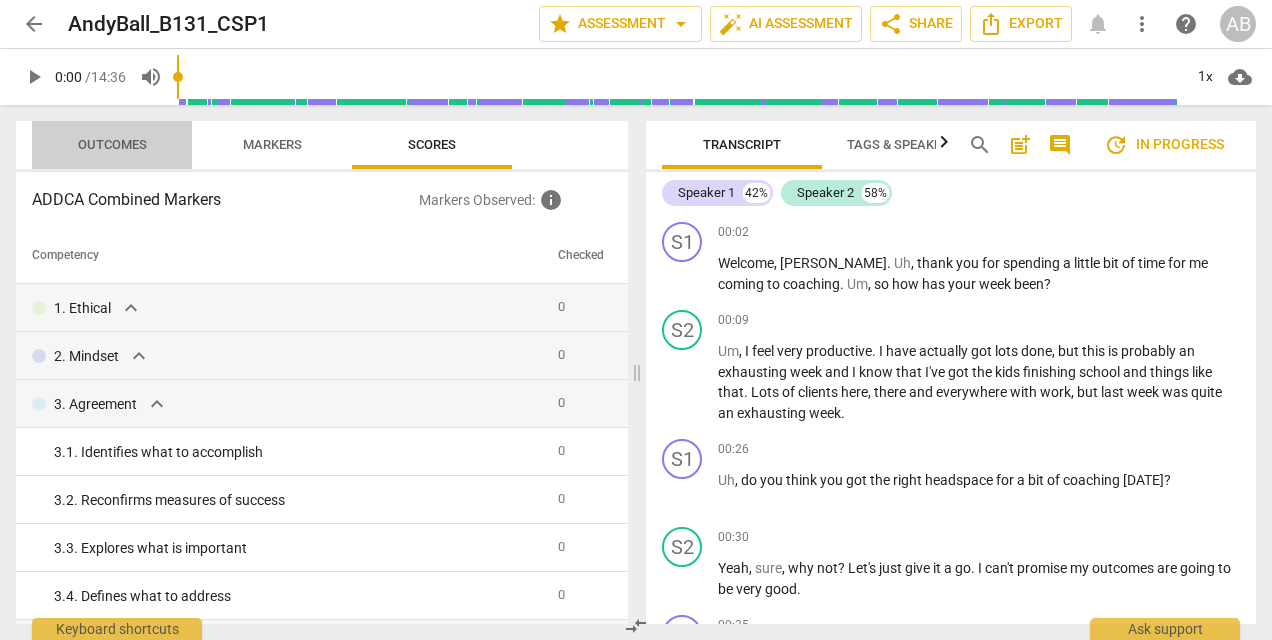 drag, startPoint x: 120, startPoint y: 133, endPoint x: 131, endPoint y: 133, distance: 11 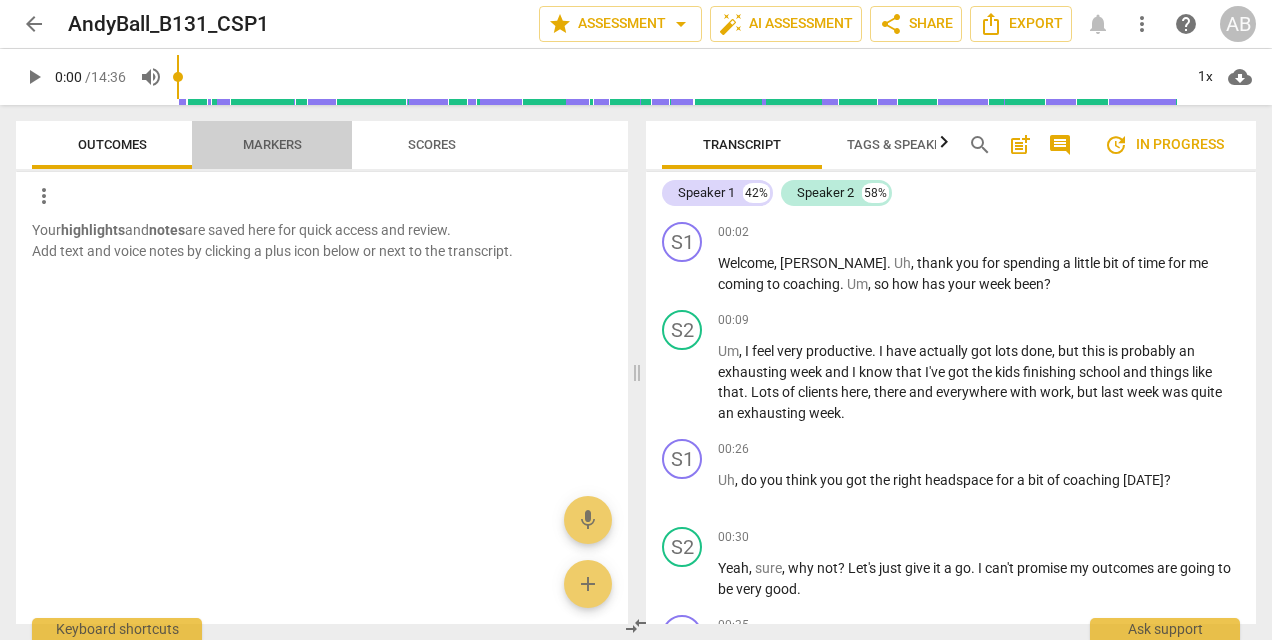 click on "Markers" at bounding box center [272, 145] 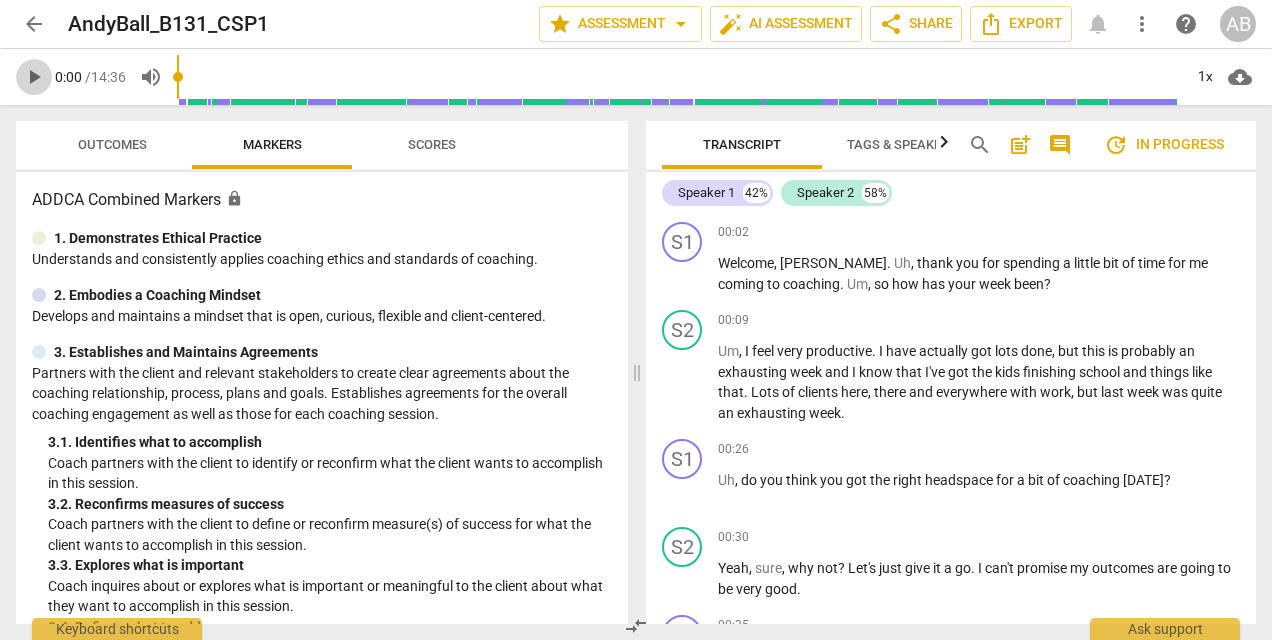 click on "play_arrow" at bounding box center (34, 77) 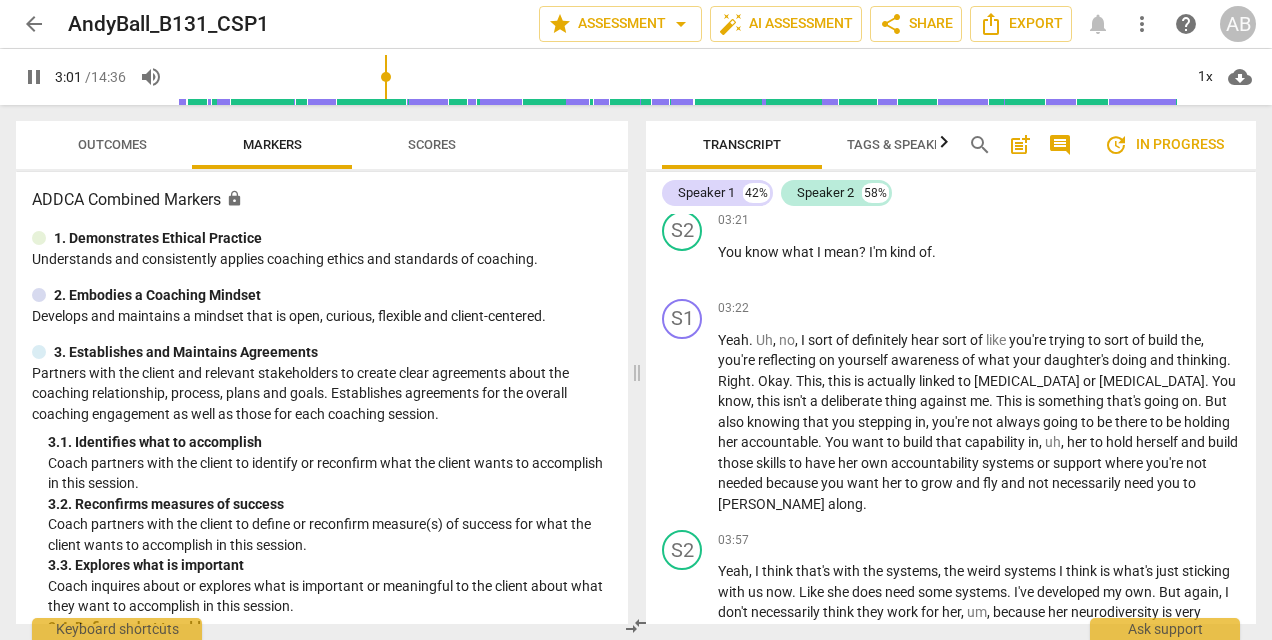 scroll, scrollTop: 1500, scrollLeft: 0, axis: vertical 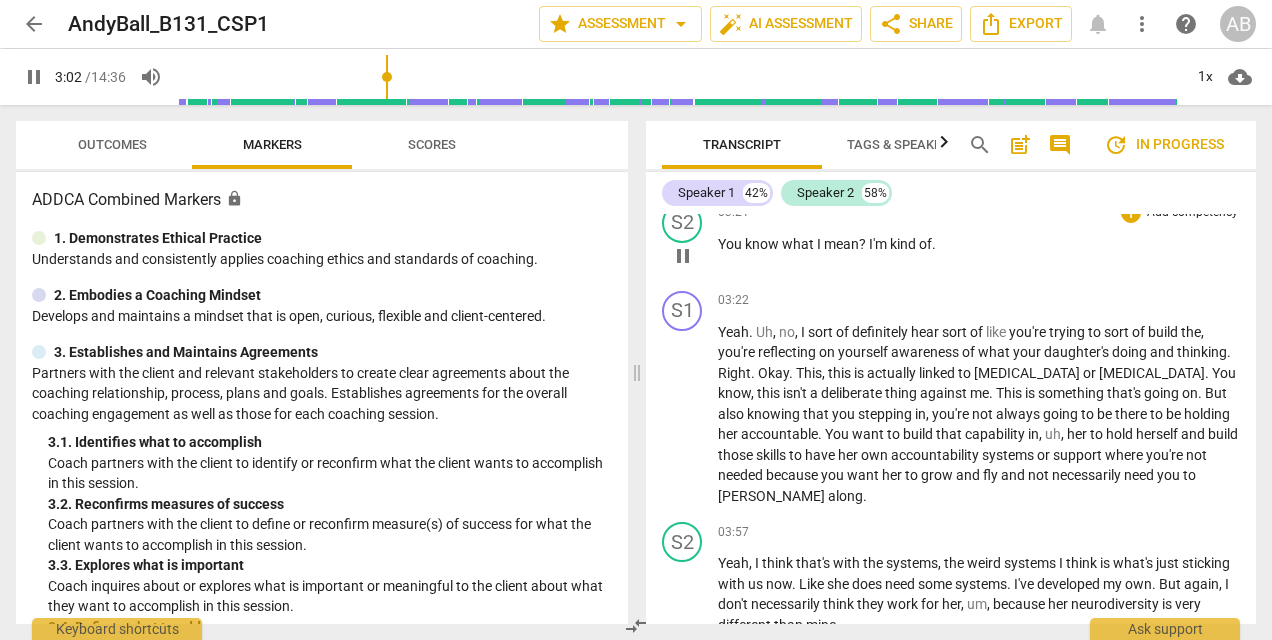 click on "pause" at bounding box center [683, 256] 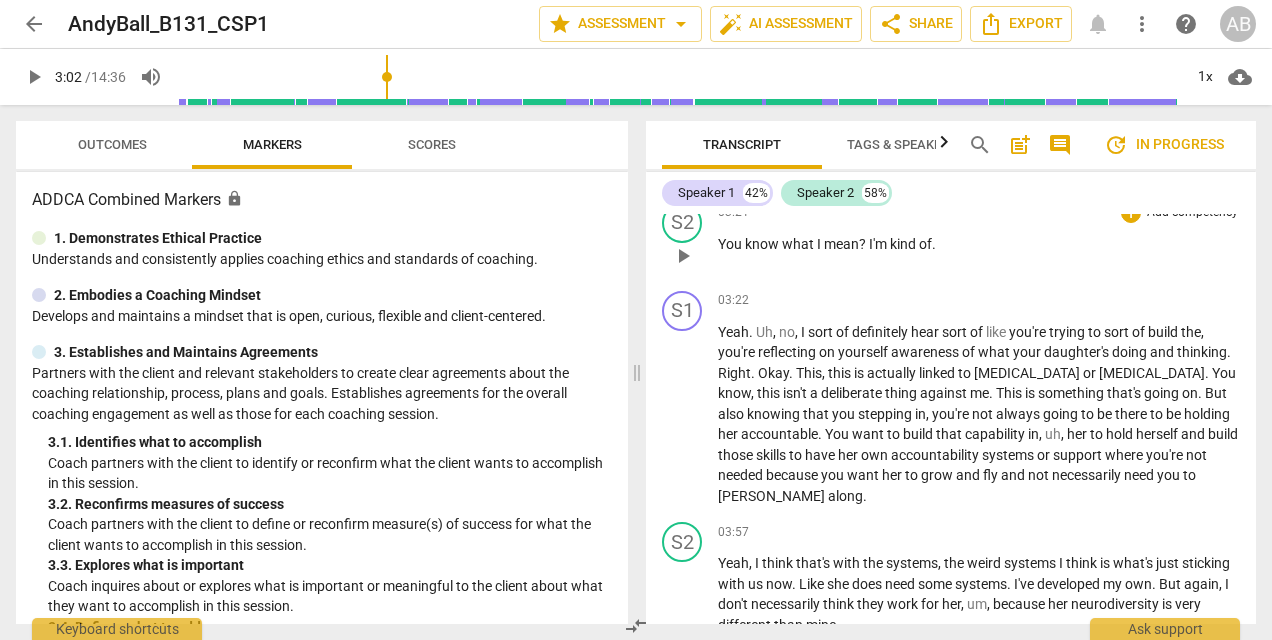 click on "play_arrow" at bounding box center [683, 256] 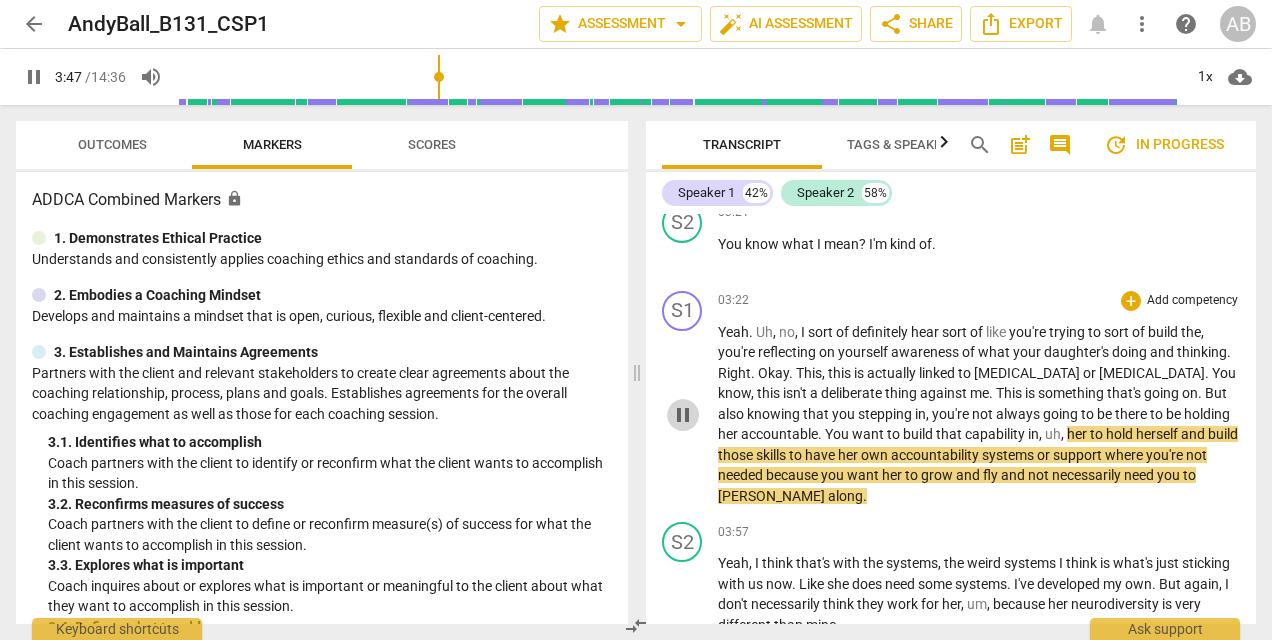 click on "pause" at bounding box center (683, 415) 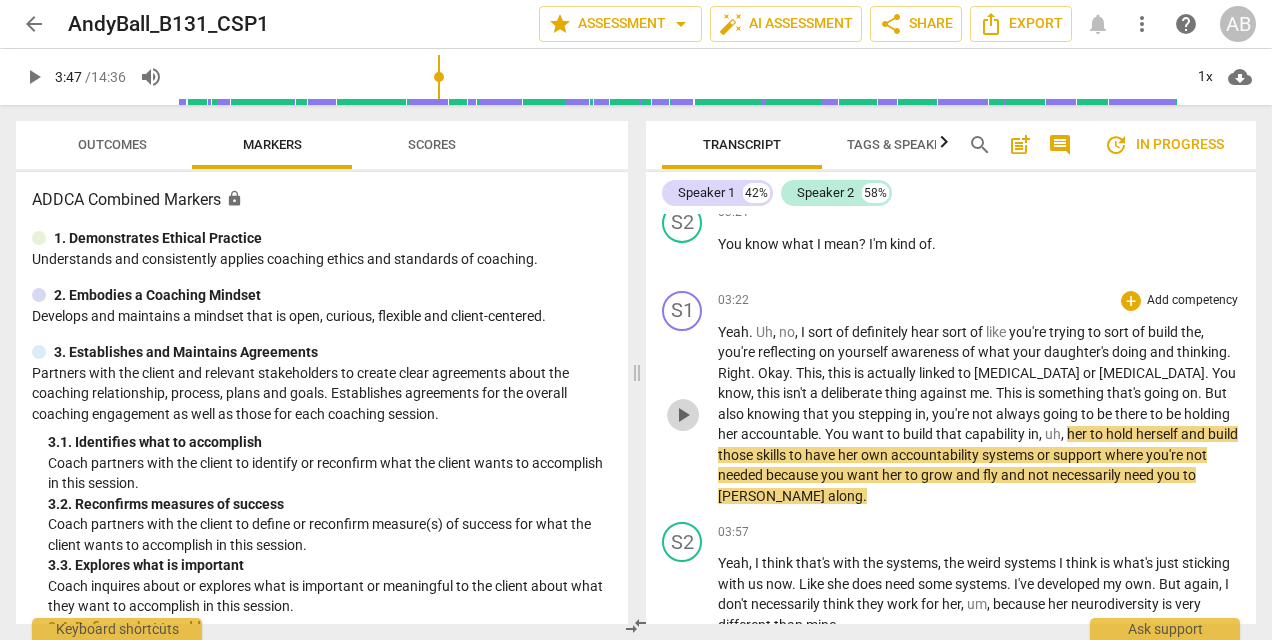 click on "play_arrow" at bounding box center (683, 415) 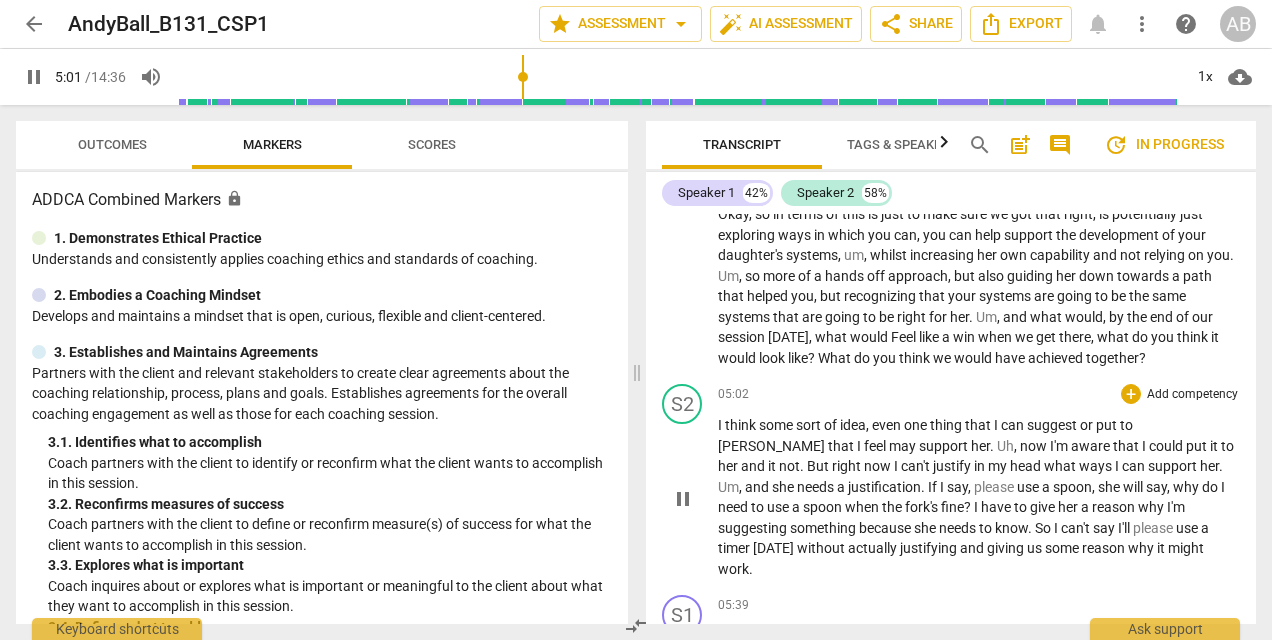scroll, scrollTop: 2300, scrollLeft: 0, axis: vertical 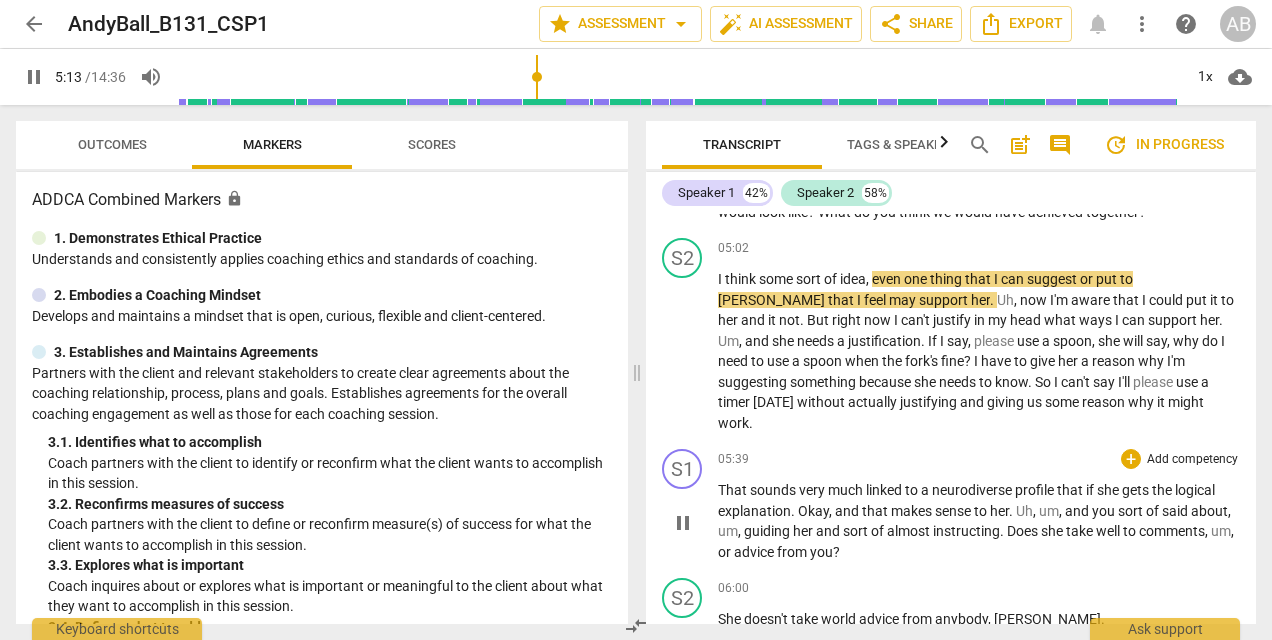click on "pause" at bounding box center (683, 523) 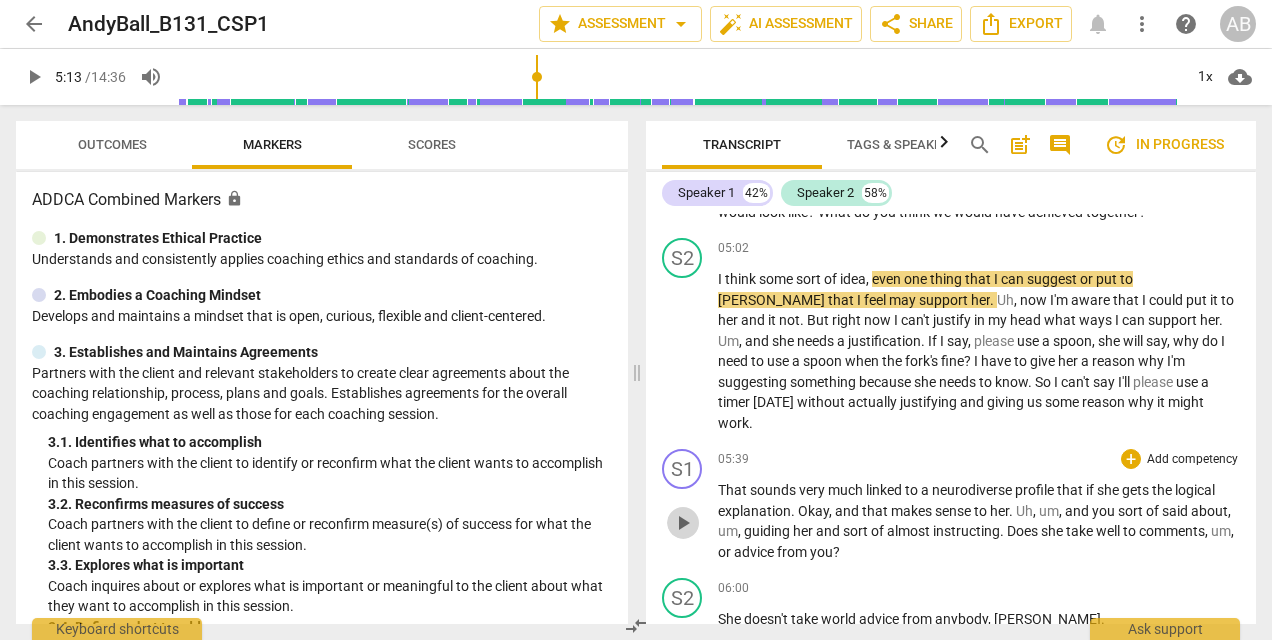 click on "play_arrow" at bounding box center [683, 523] 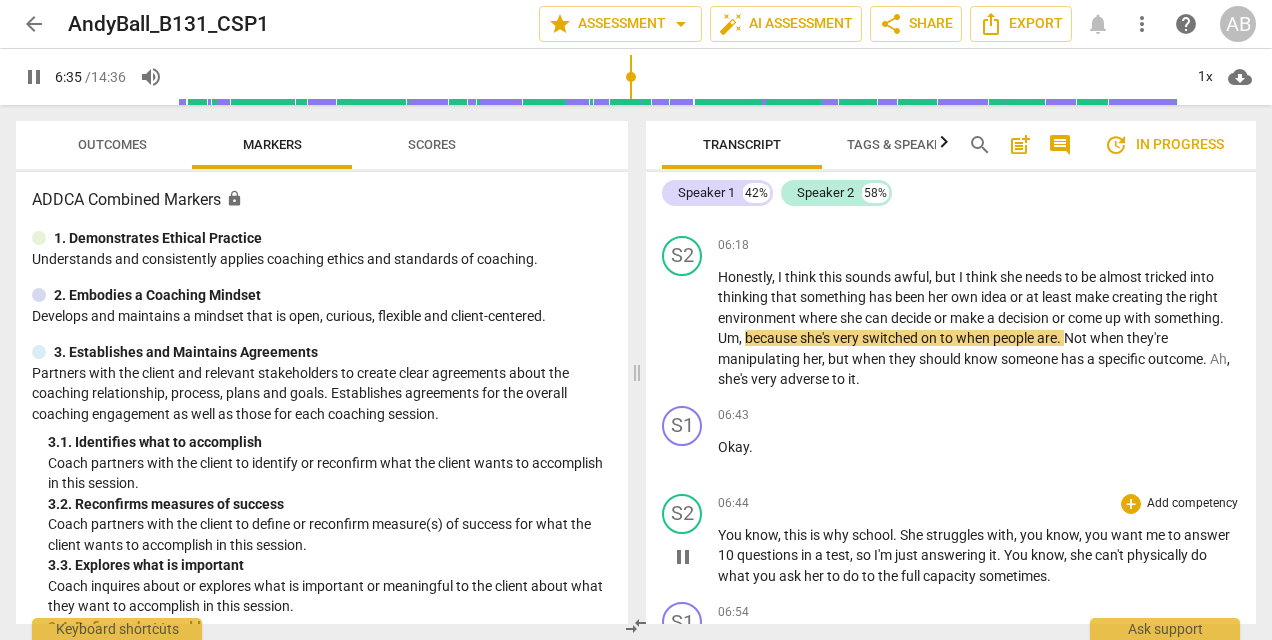 scroll, scrollTop: 2900, scrollLeft: 0, axis: vertical 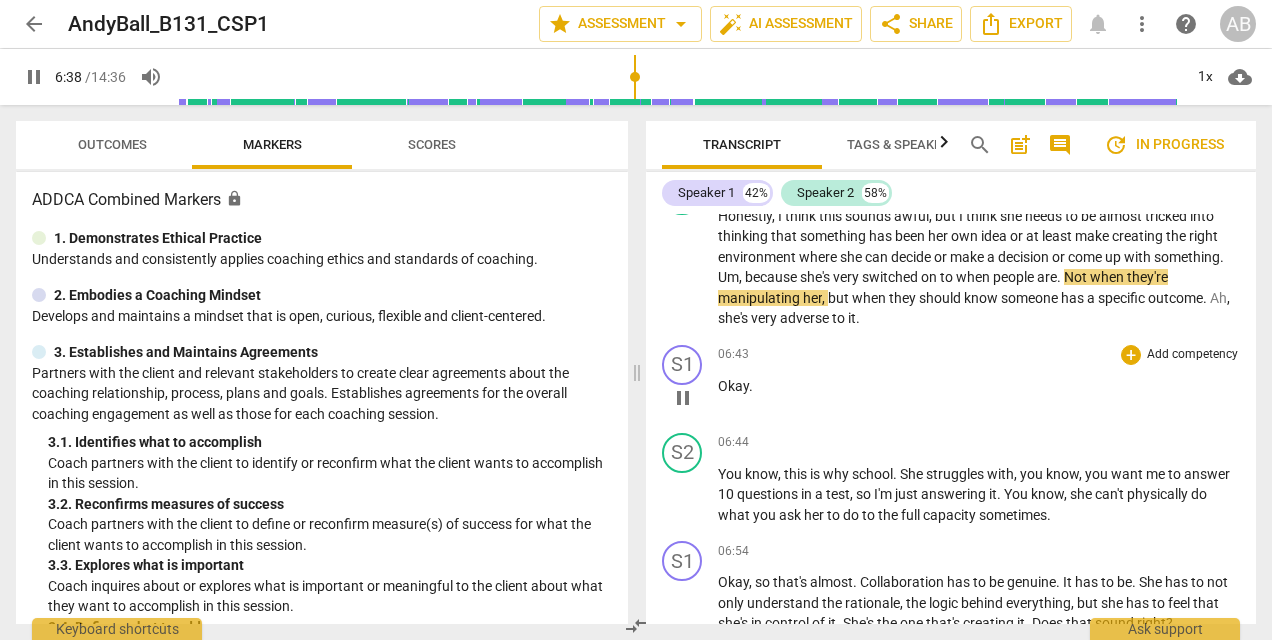 click on "pause" at bounding box center [683, 398] 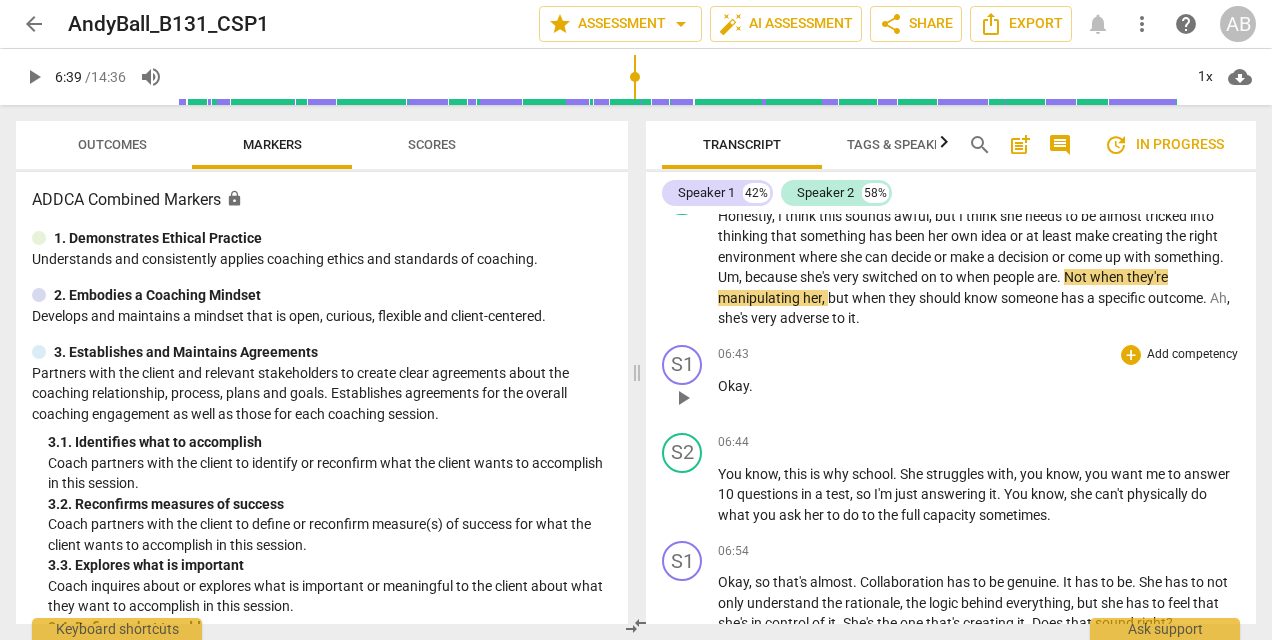 click on "play_arrow" at bounding box center (683, 398) 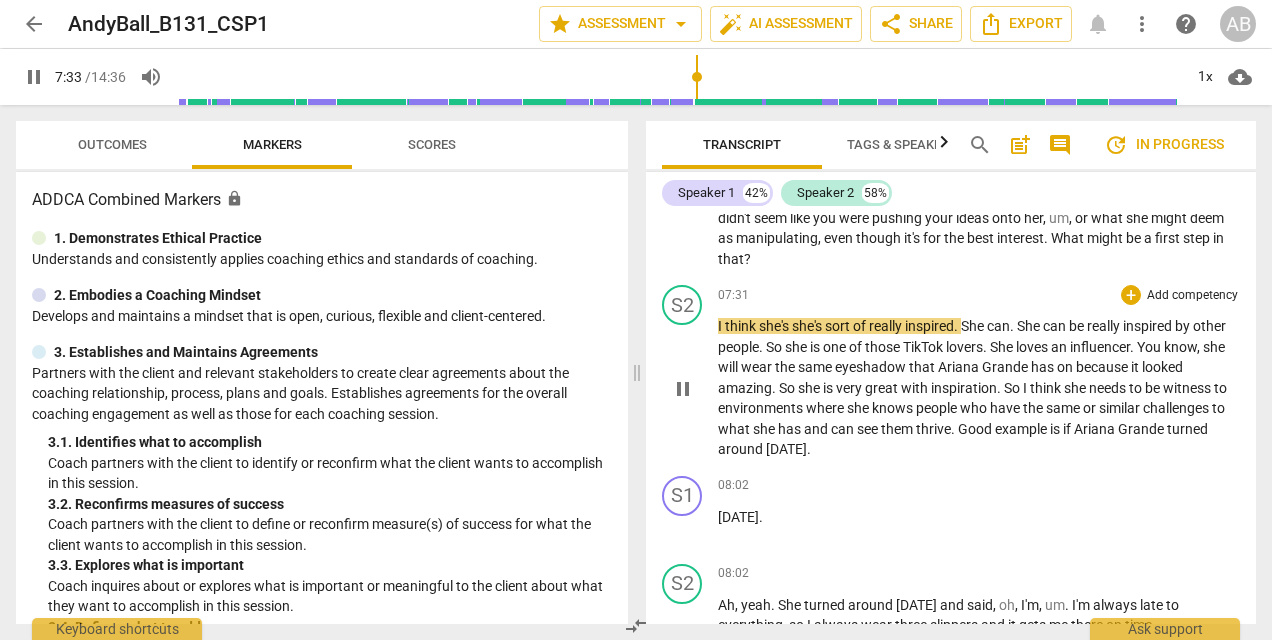 scroll, scrollTop: 3400, scrollLeft: 0, axis: vertical 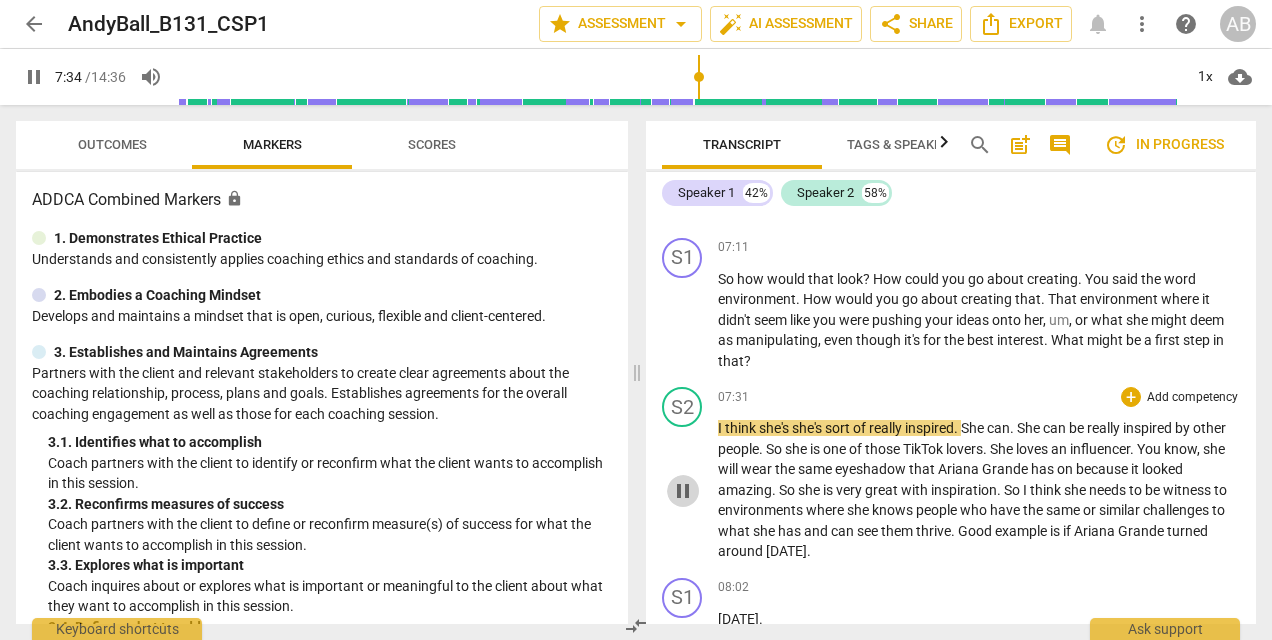 click on "pause" at bounding box center (683, 491) 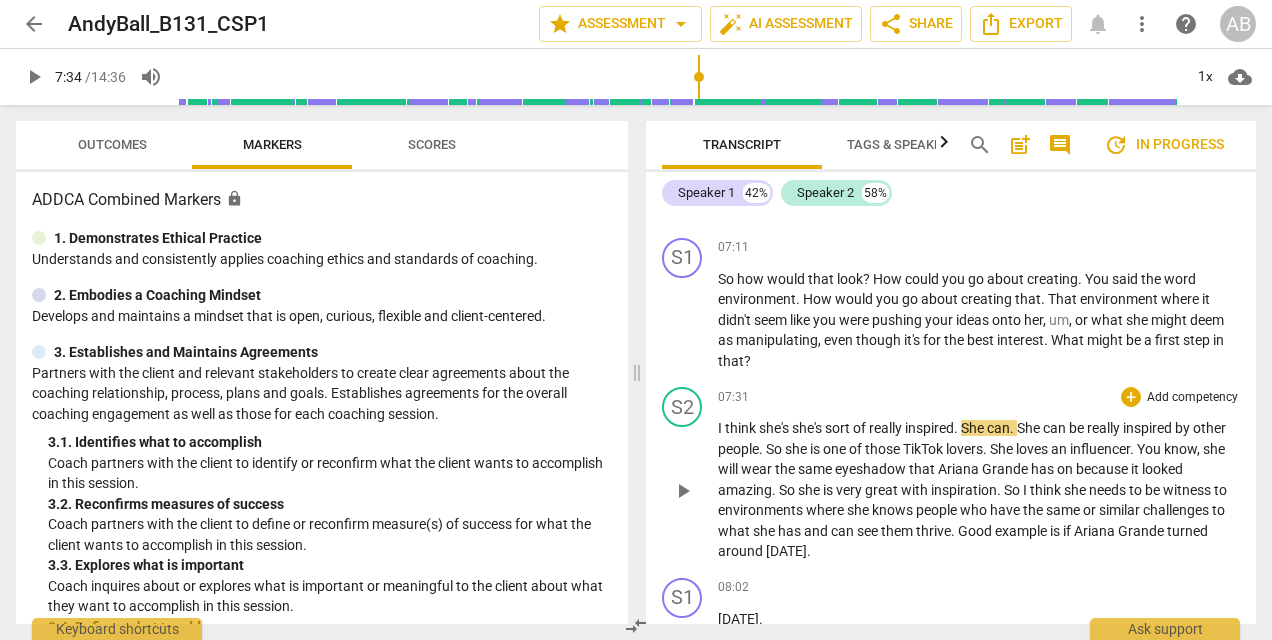 click on "play_arrow" at bounding box center [683, 491] 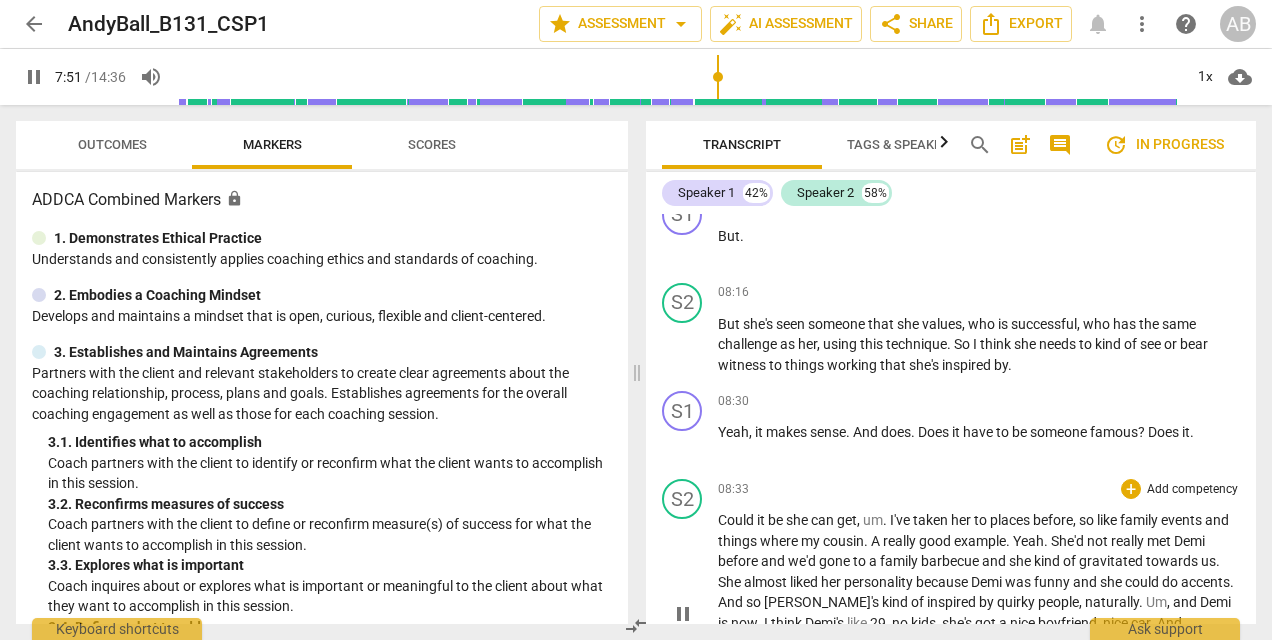 scroll, scrollTop: 4100, scrollLeft: 0, axis: vertical 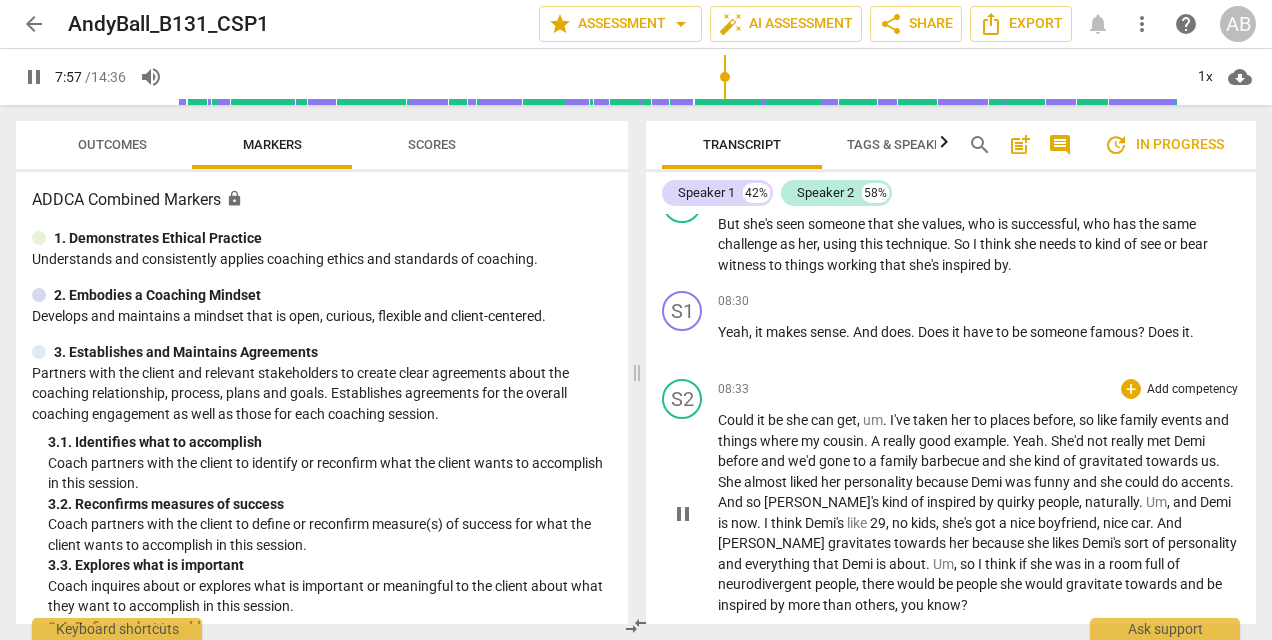 click on "play_arrow pause" at bounding box center (692, 514) 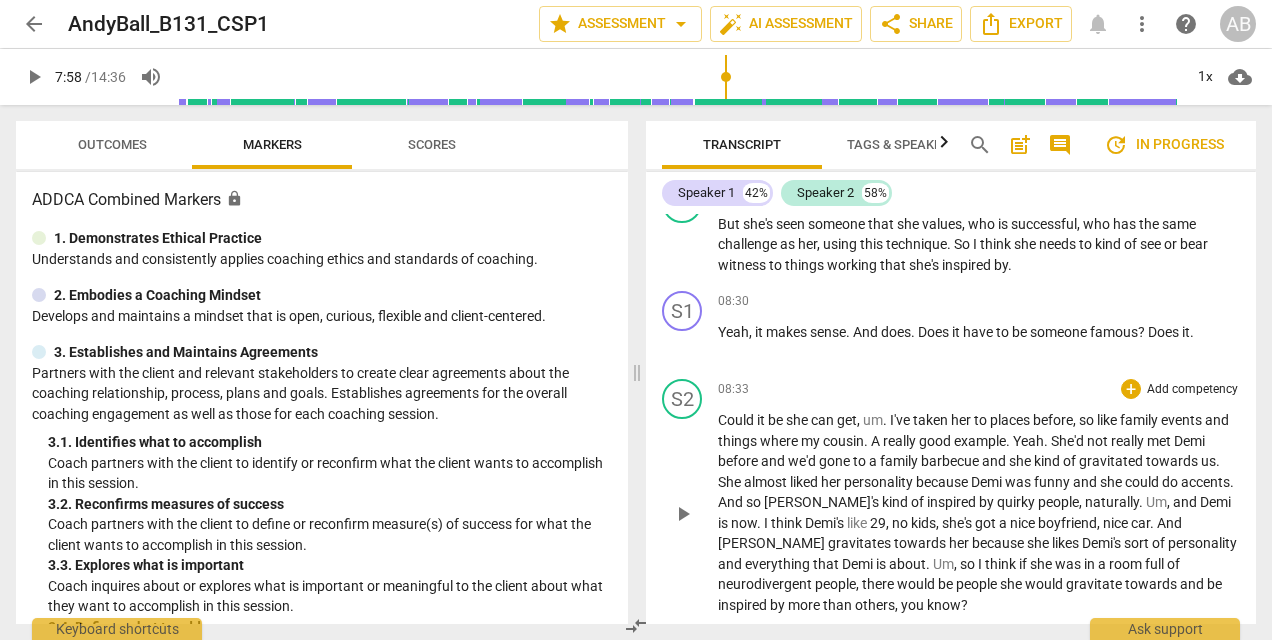 click on "play_arrow" at bounding box center (683, 514) 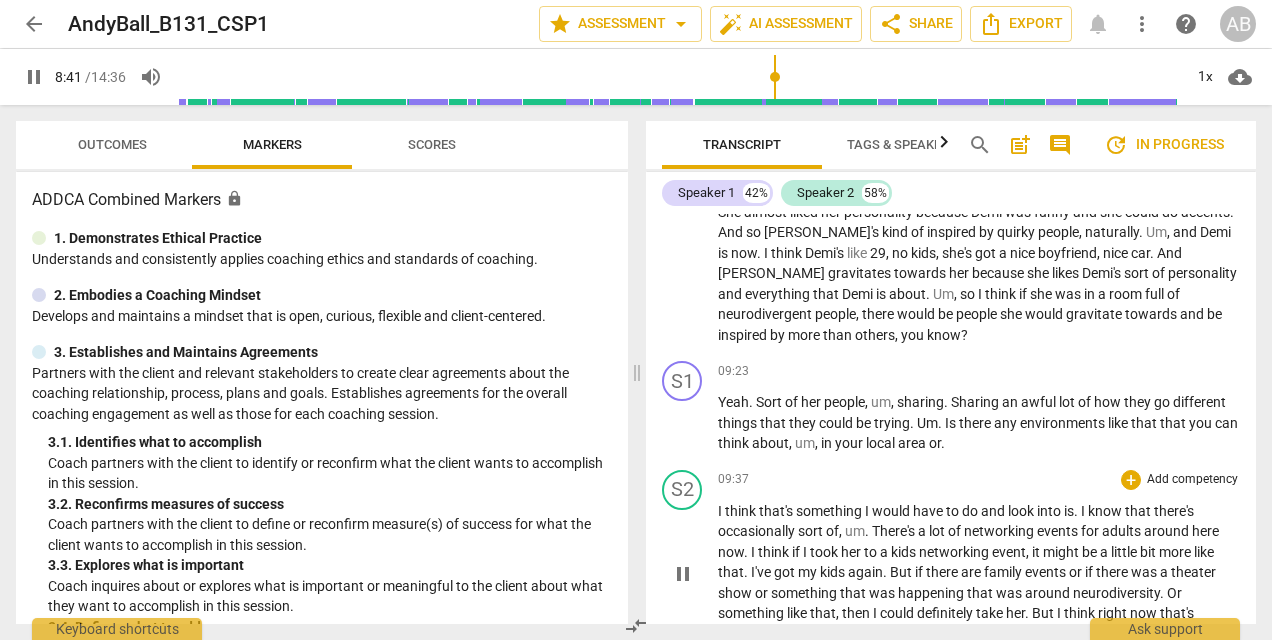 scroll, scrollTop: 4400, scrollLeft: 0, axis: vertical 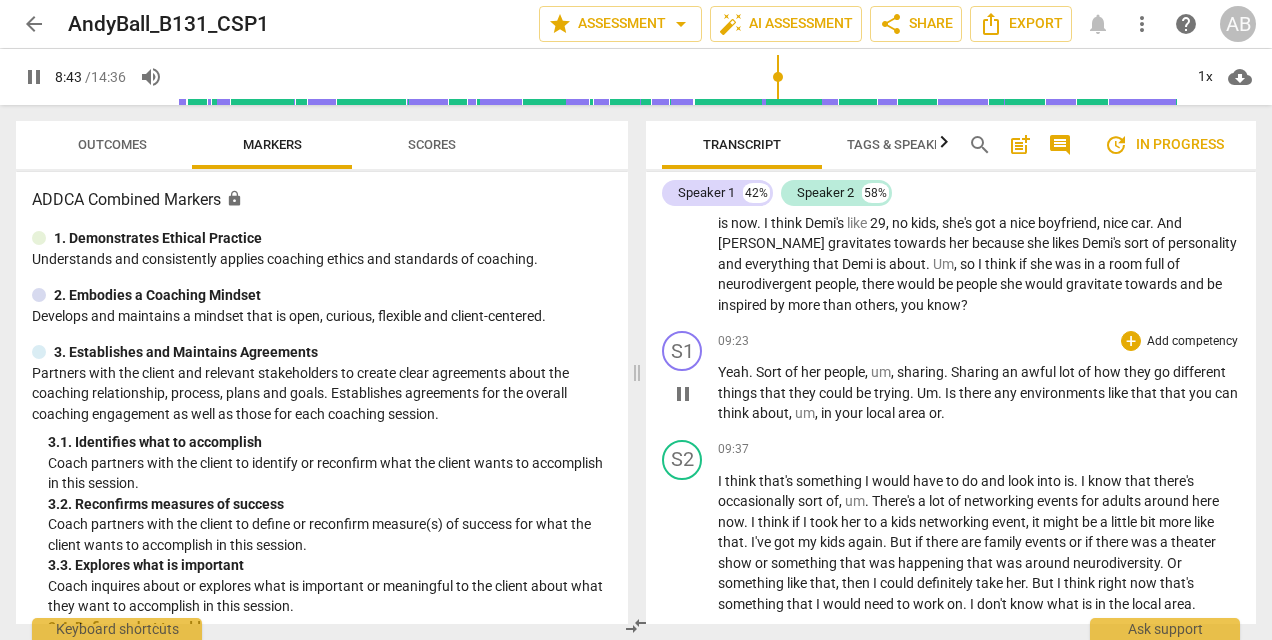 click on "pause" at bounding box center (683, 394) 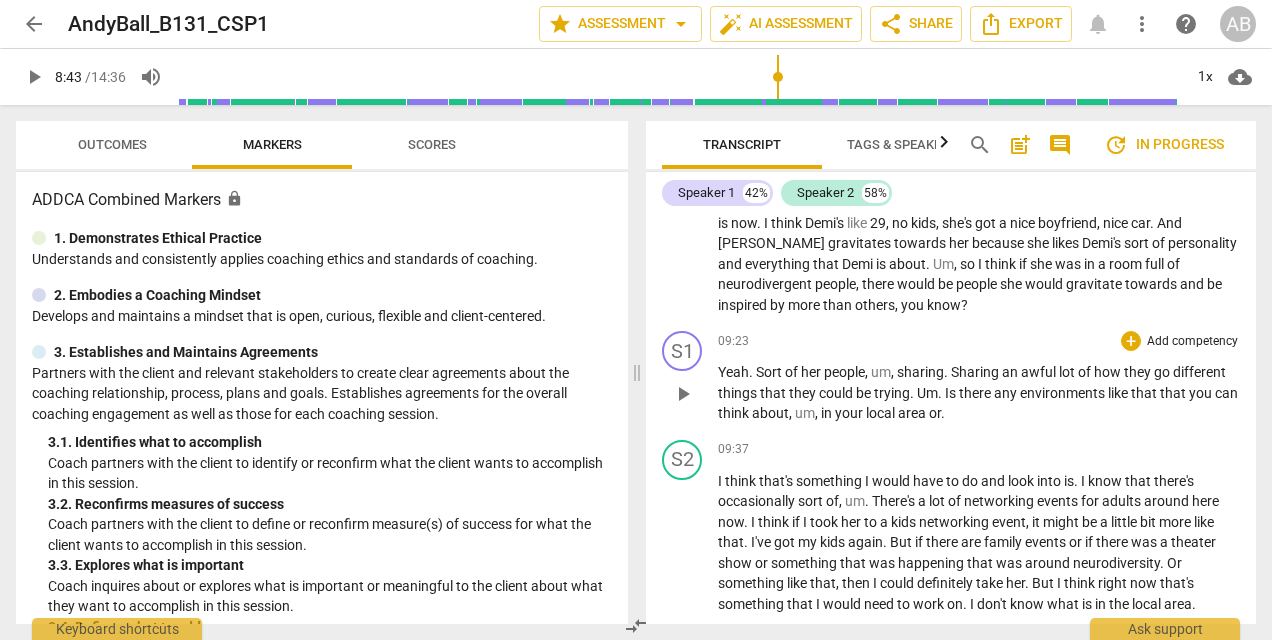 click on "play_arrow" at bounding box center [683, 394] 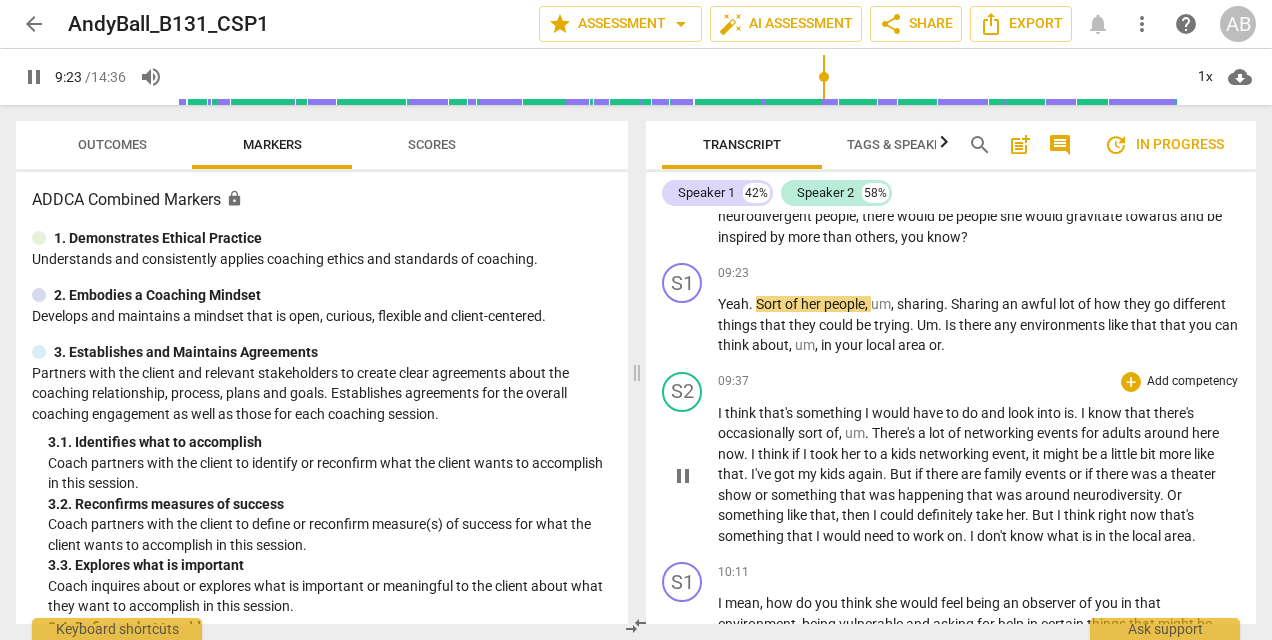 scroll, scrollTop: 4500, scrollLeft: 0, axis: vertical 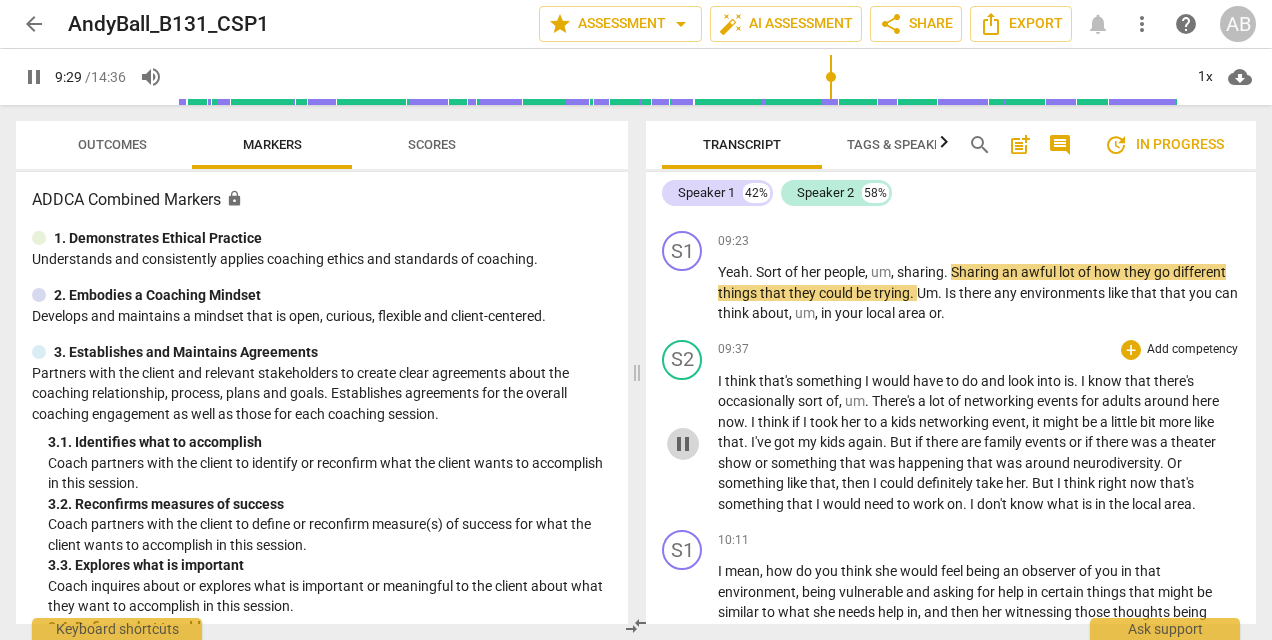 click on "pause" at bounding box center [683, 444] 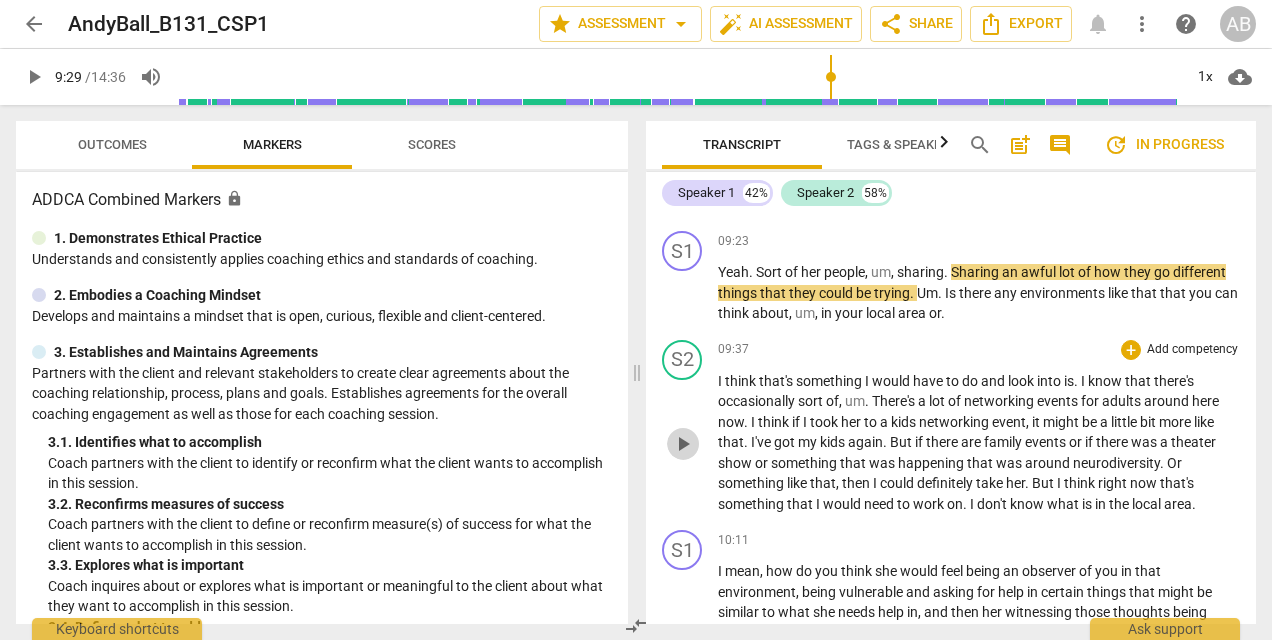 click on "play_arrow" at bounding box center (683, 444) 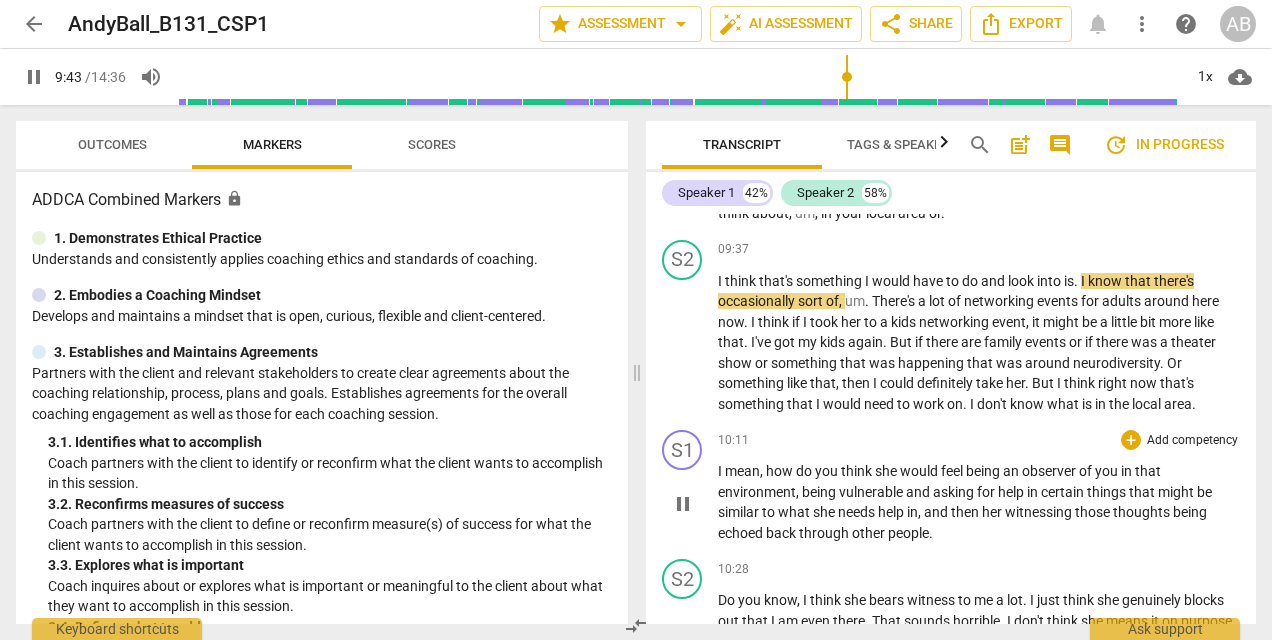 scroll, scrollTop: 4700, scrollLeft: 0, axis: vertical 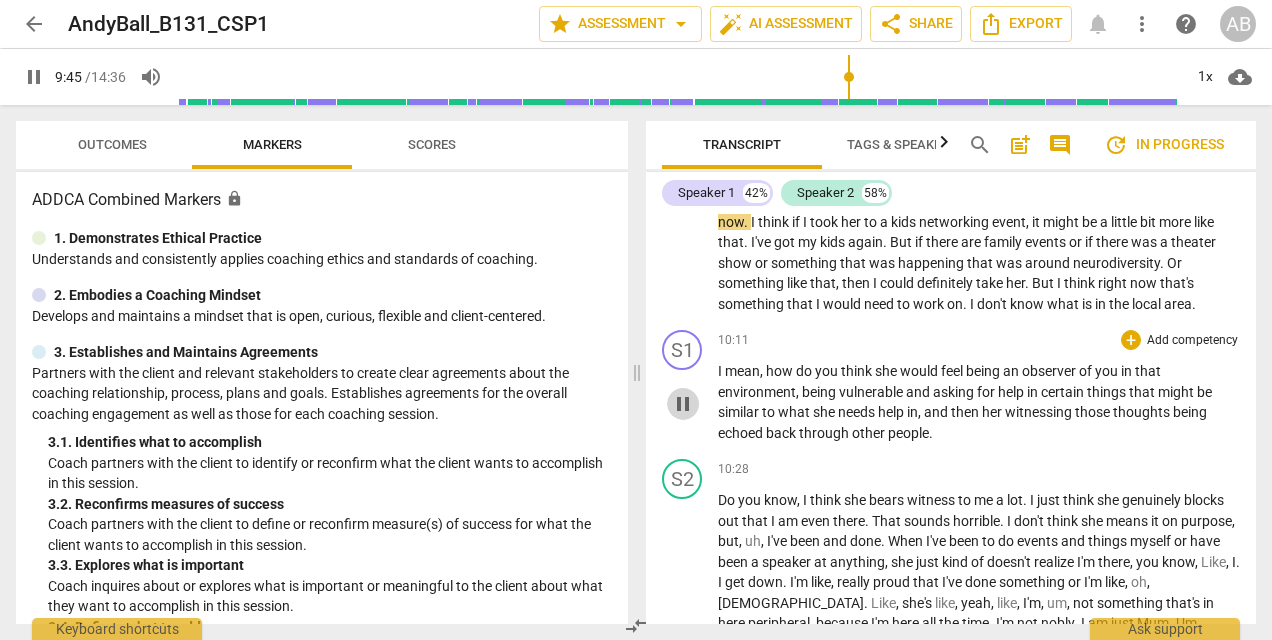 click on "pause" at bounding box center (683, 404) 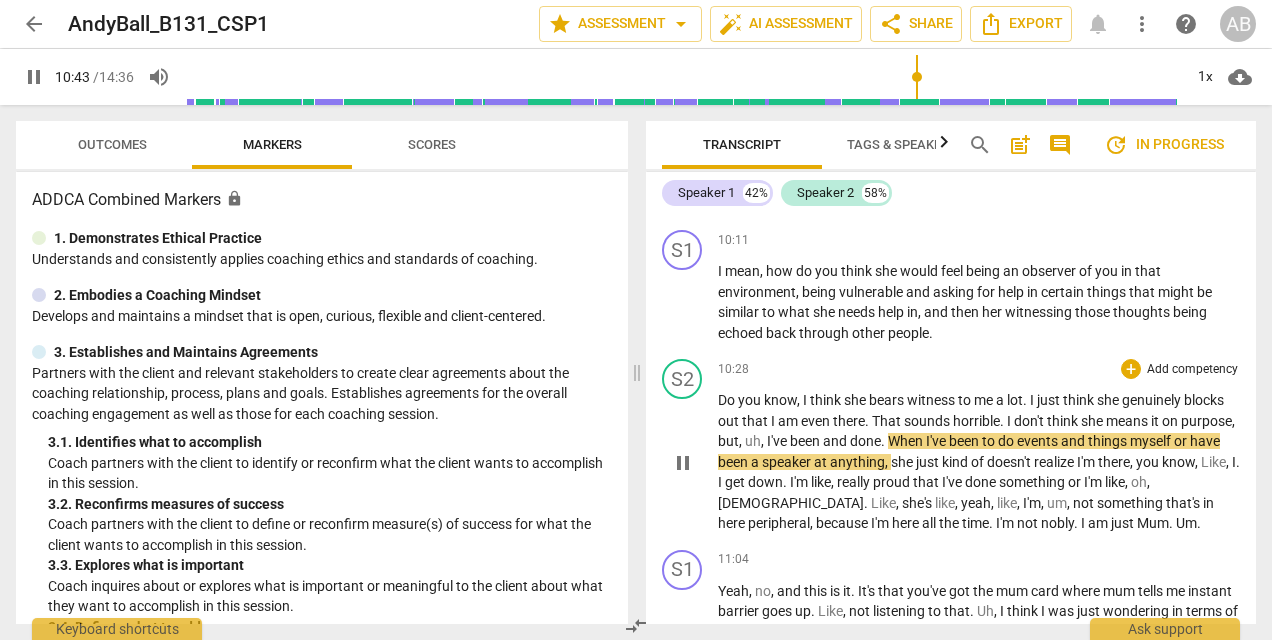 scroll, scrollTop: 5000, scrollLeft: 0, axis: vertical 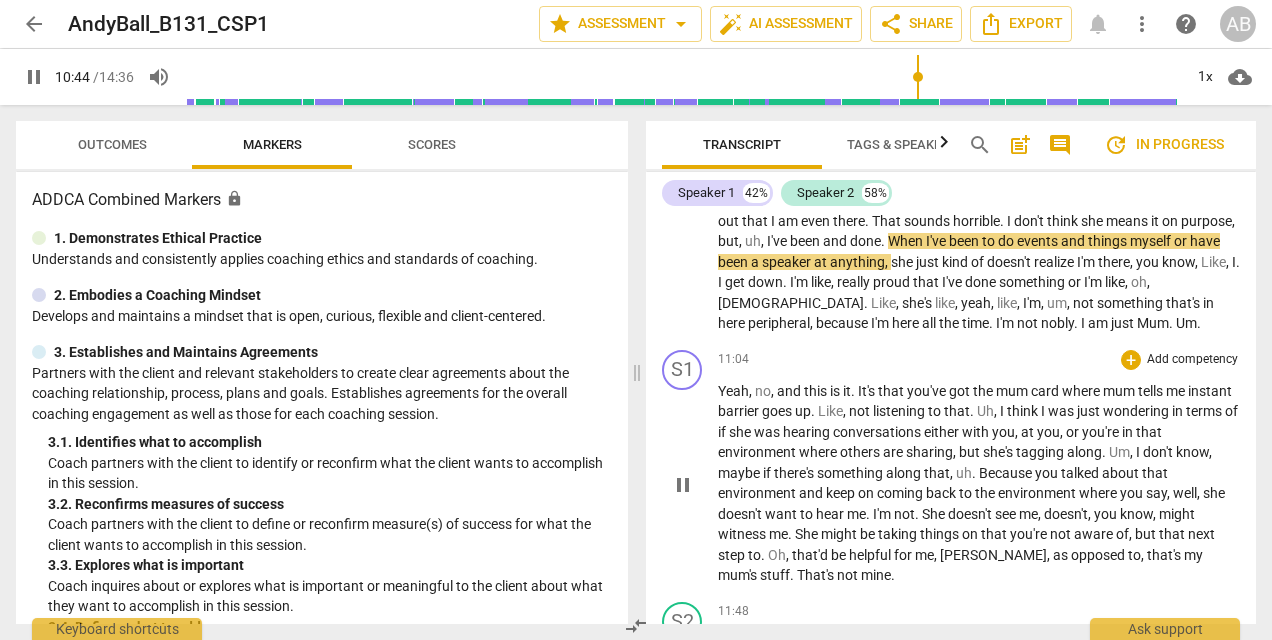 click on "play_arrow pause" at bounding box center (692, 485) 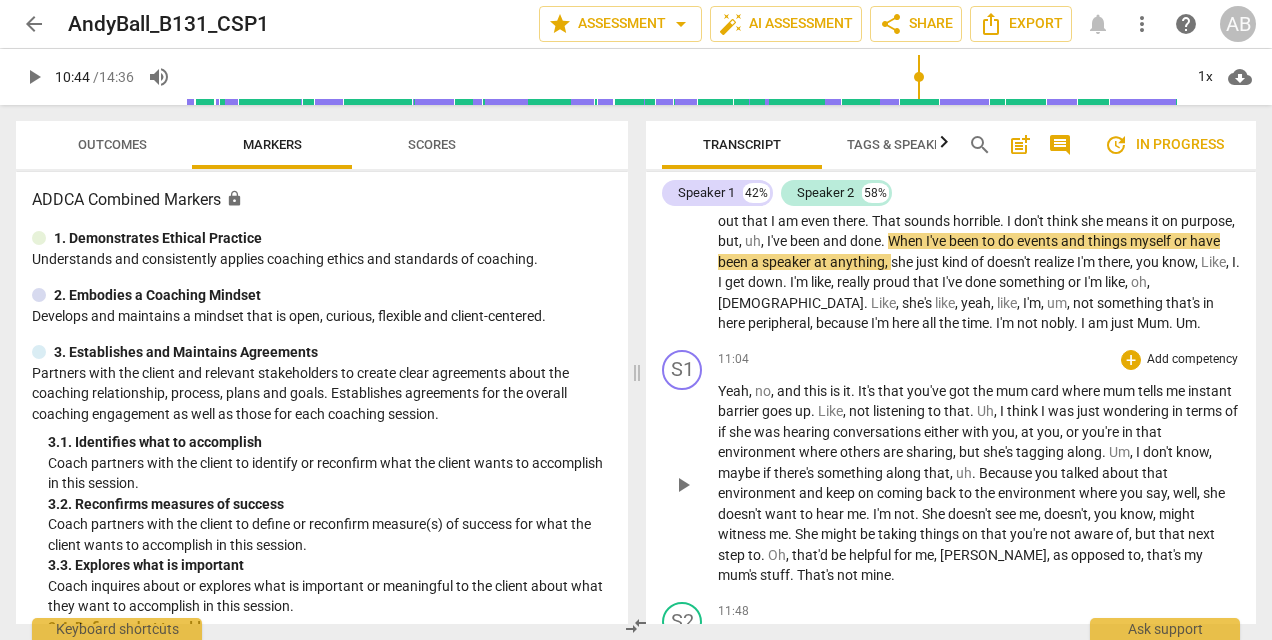 click on "play_arrow" at bounding box center [683, 485] 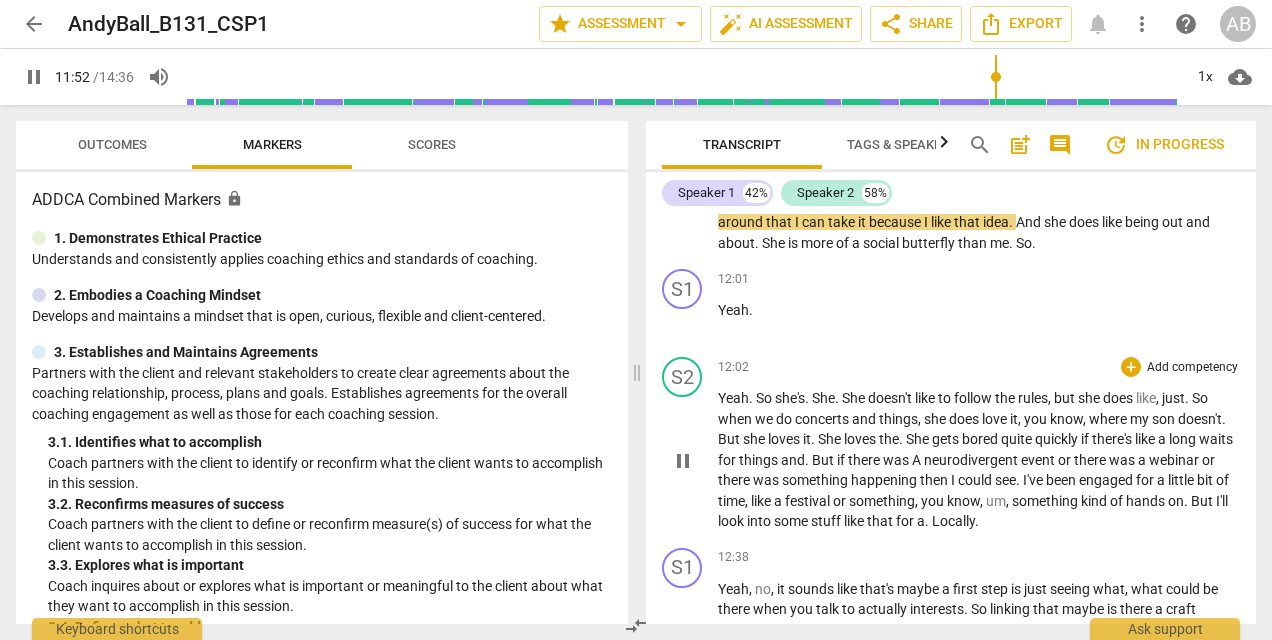 scroll, scrollTop: 5500, scrollLeft: 0, axis: vertical 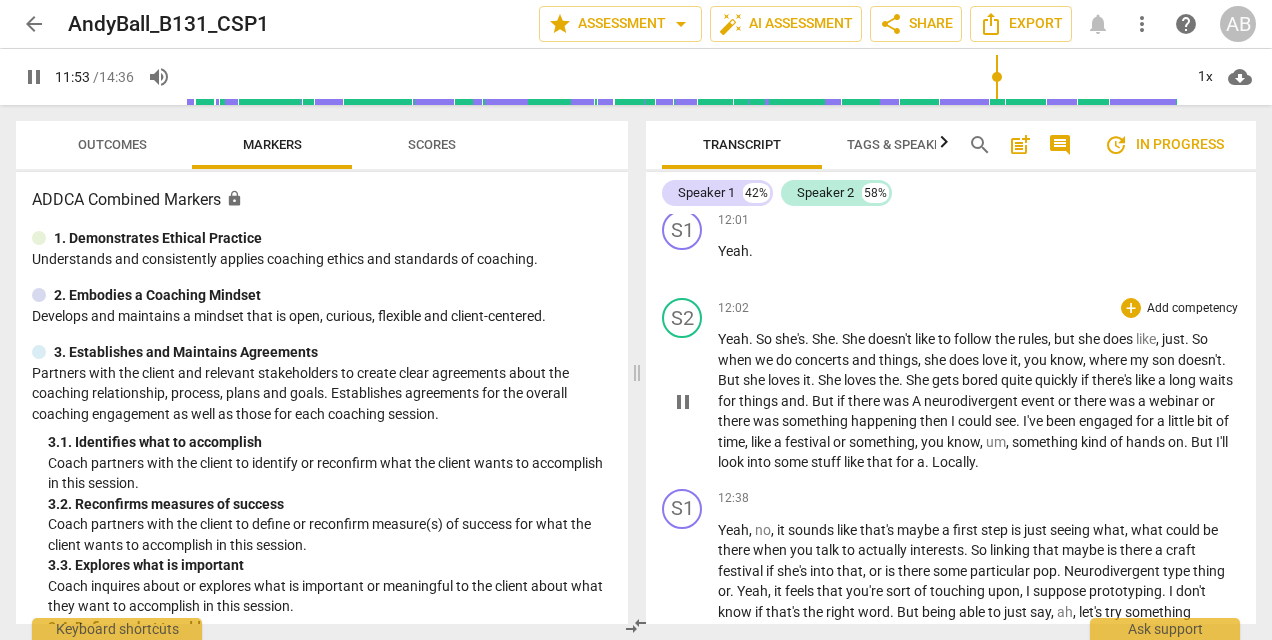 click on "pause" at bounding box center [683, 402] 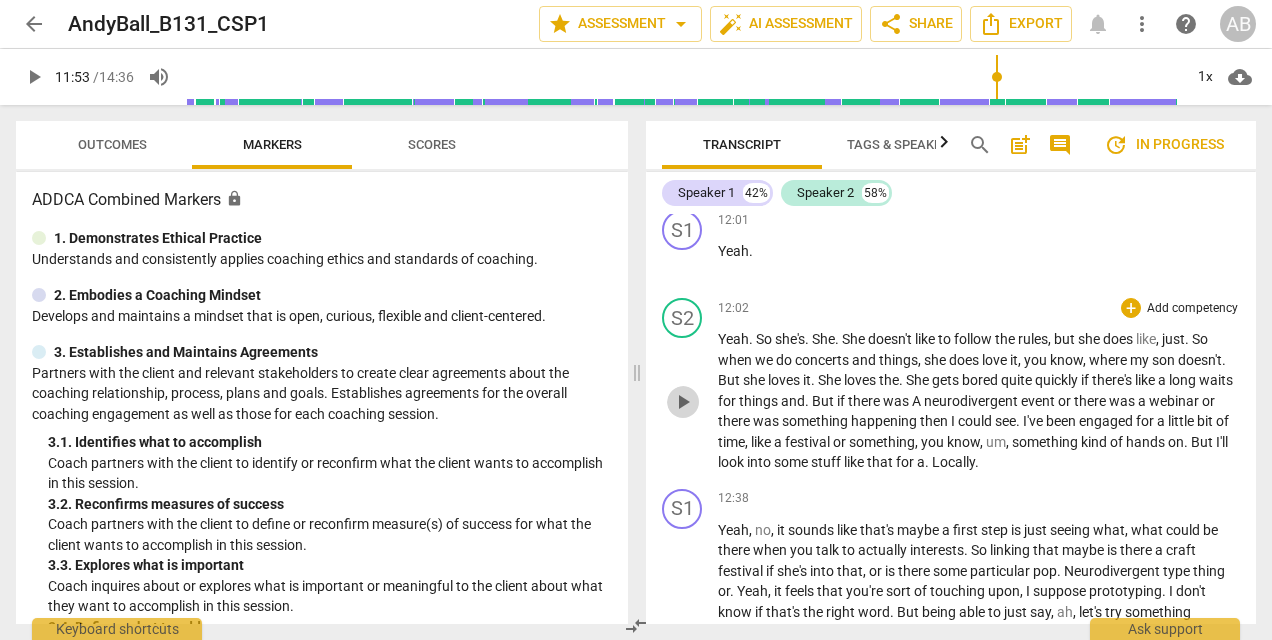 click on "play_arrow" at bounding box center [683, 402] 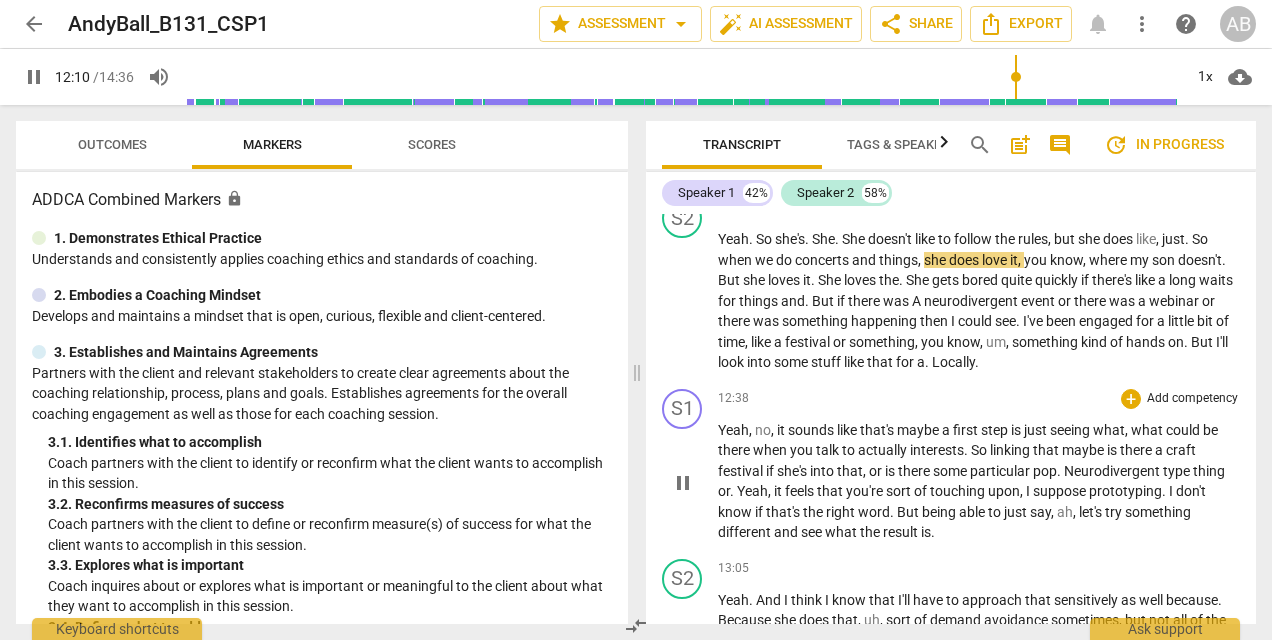scroll, scrollTop: 5700, scrollLeft: 0, axis: vertical 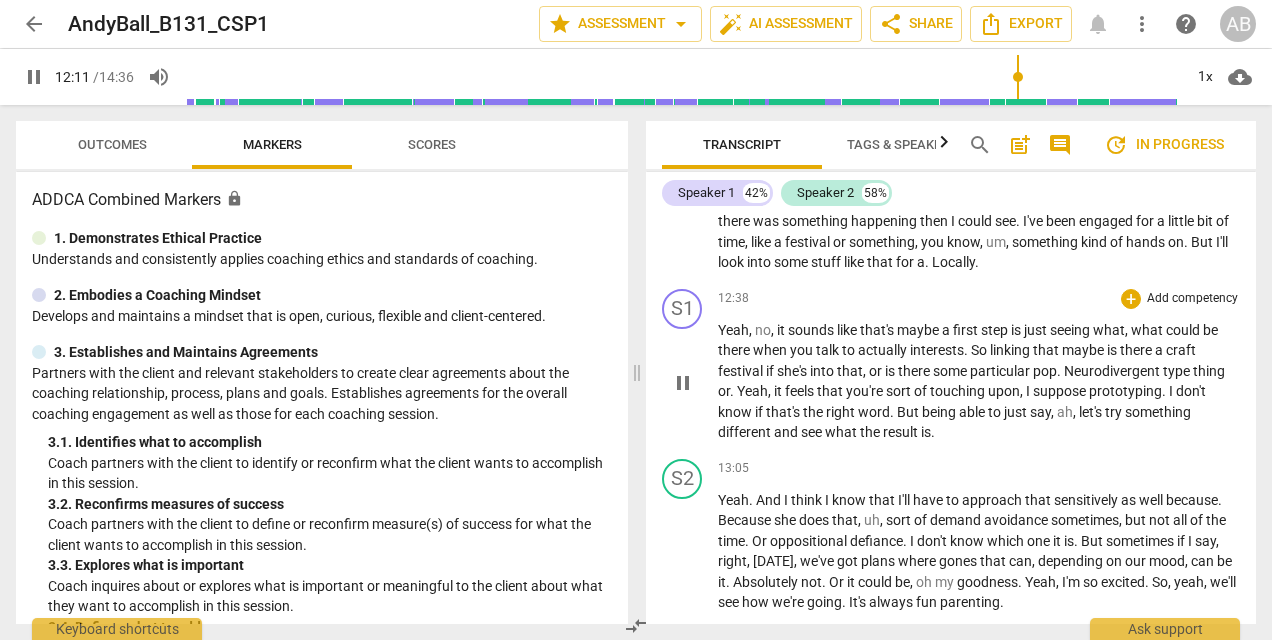click on "pause" at bounding box center [683, 383] 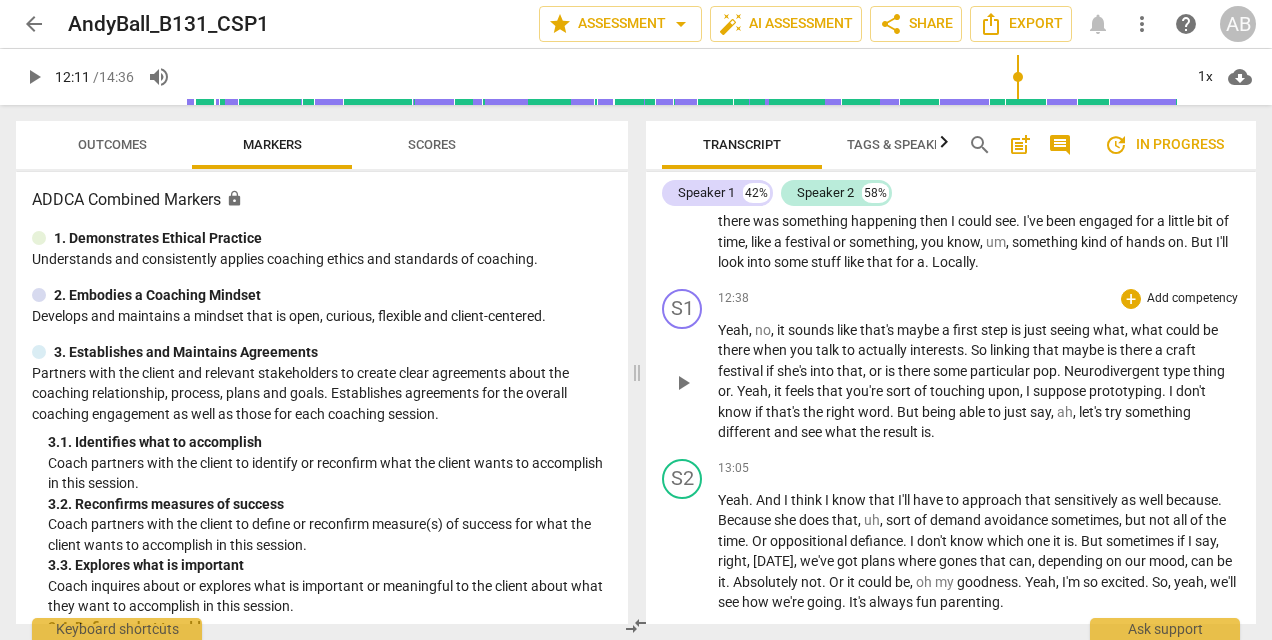 click on "play_arrow" at bounding box center [683, 383] 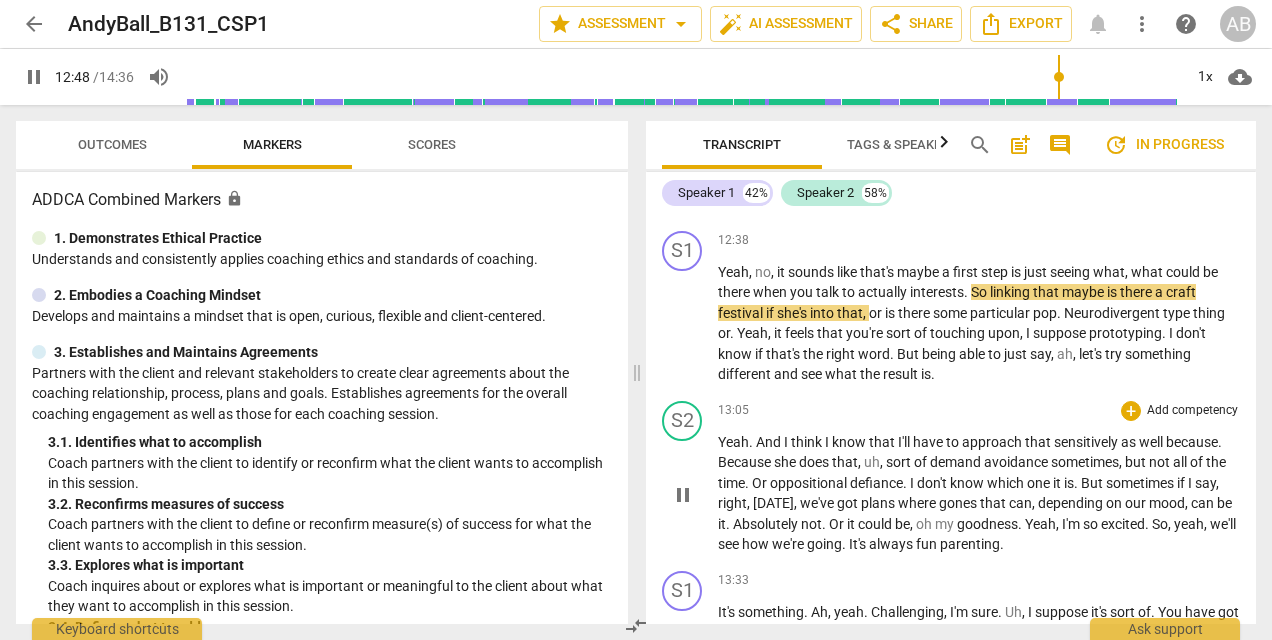 scroll, scrollTop: 5800, scrollLeft: 0, axis: vertical 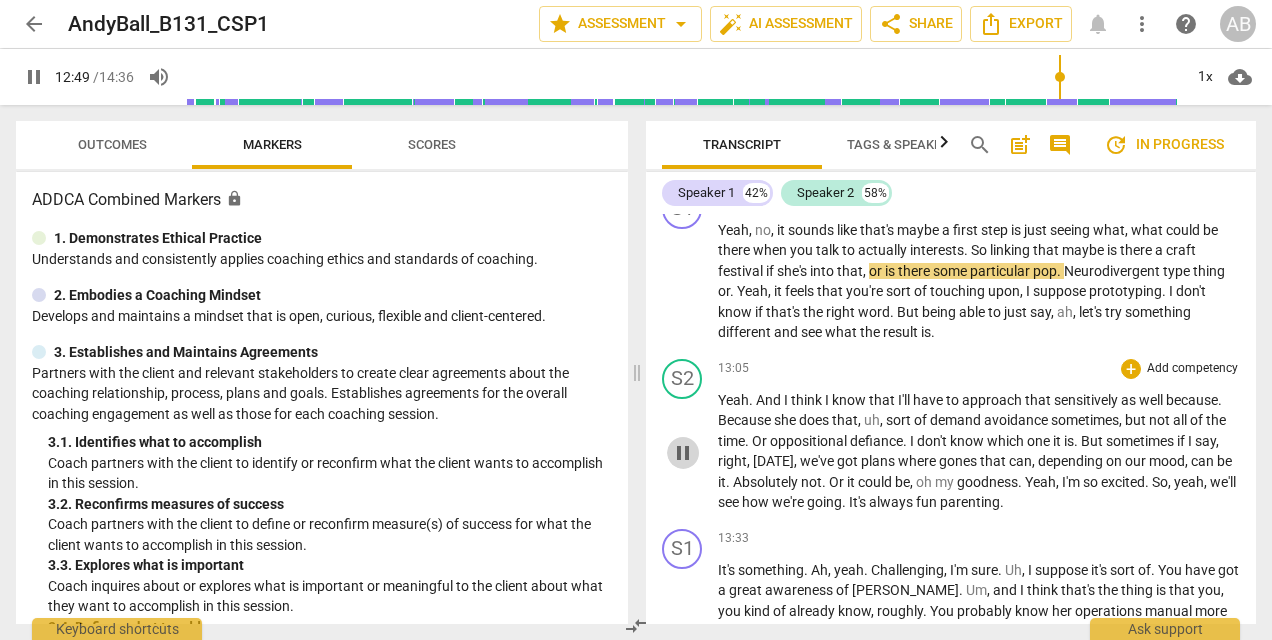 click on "pause" at bounding box center (683, 453) 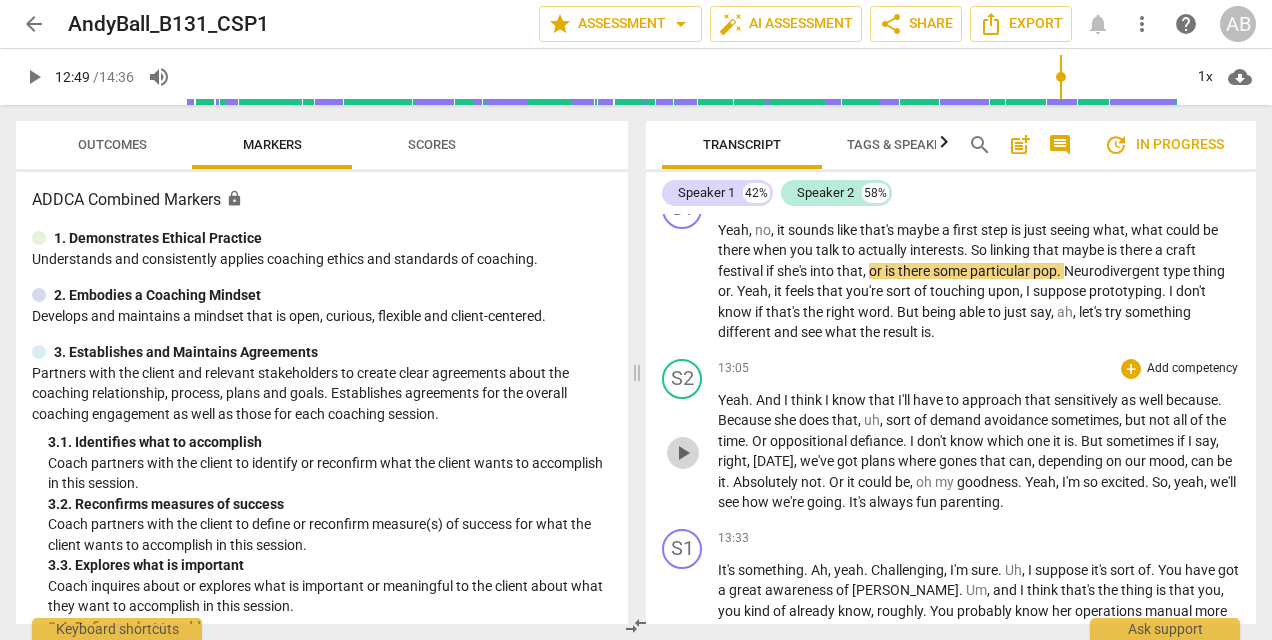 click on "play_arrow" at bounding box center (683, 453) 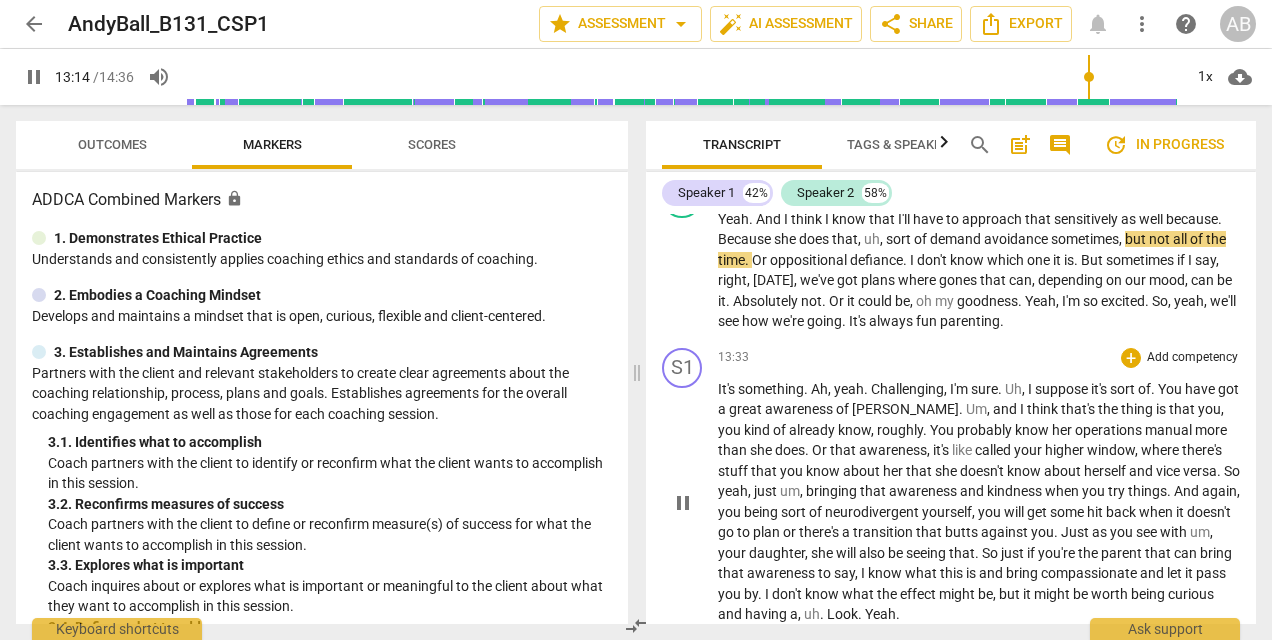 scroll, scrollTop: 6000, scrollLeft: 0, axis: vertical 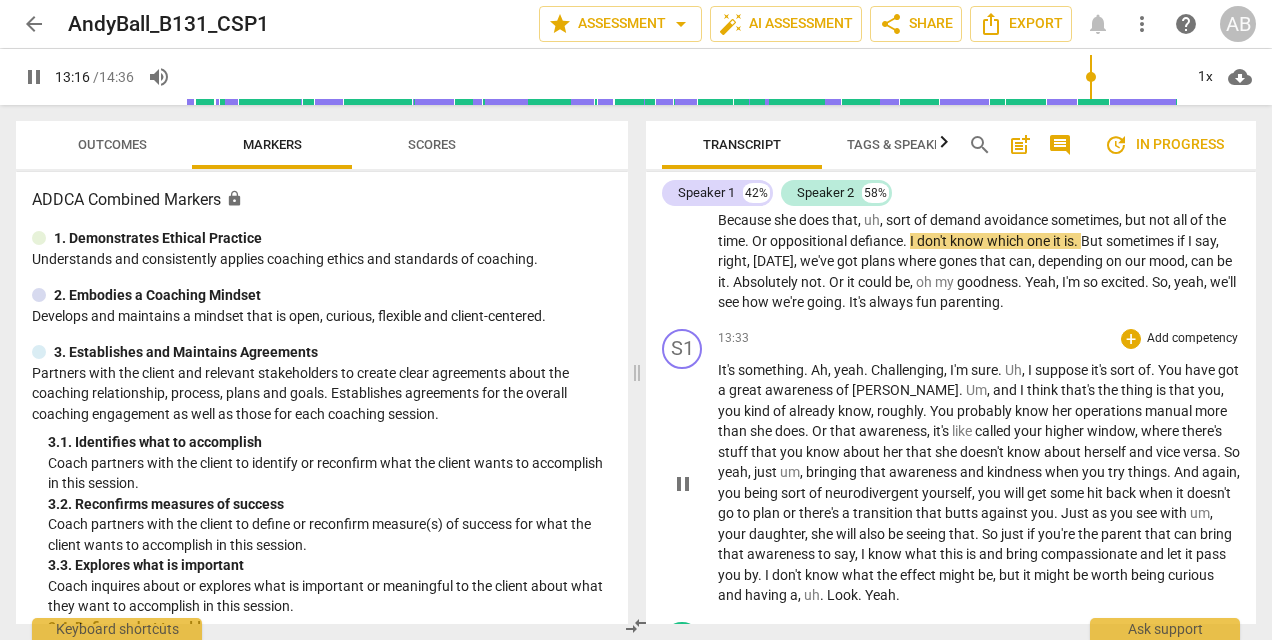 click on "pause" at bounding box center (683, 484) 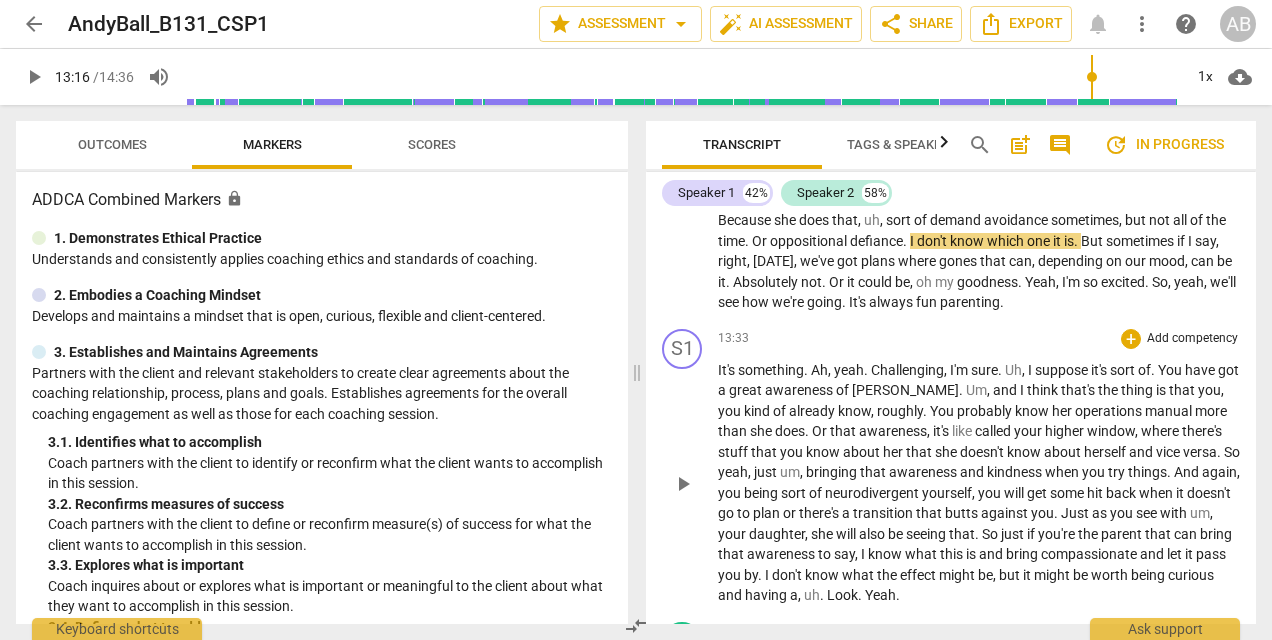 click on "play_arrow" at bounding box center (683, 484) 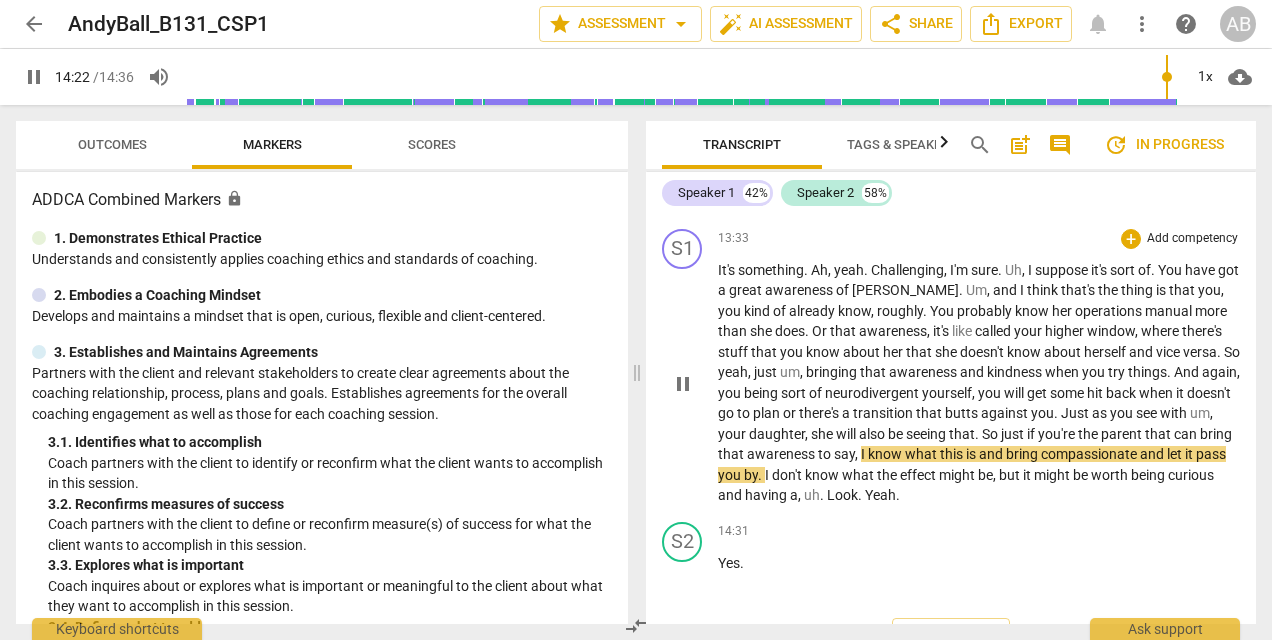 scroll, scrollTop: 6130, scrollLeft: 0, axis: vertical 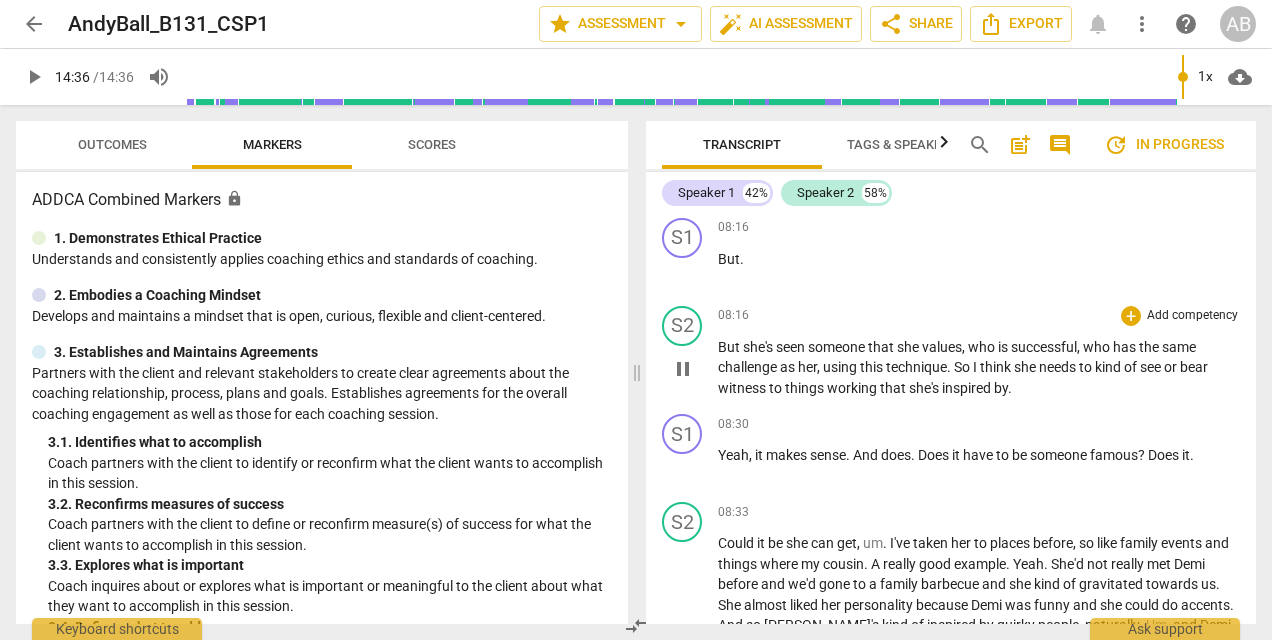 type on "876" 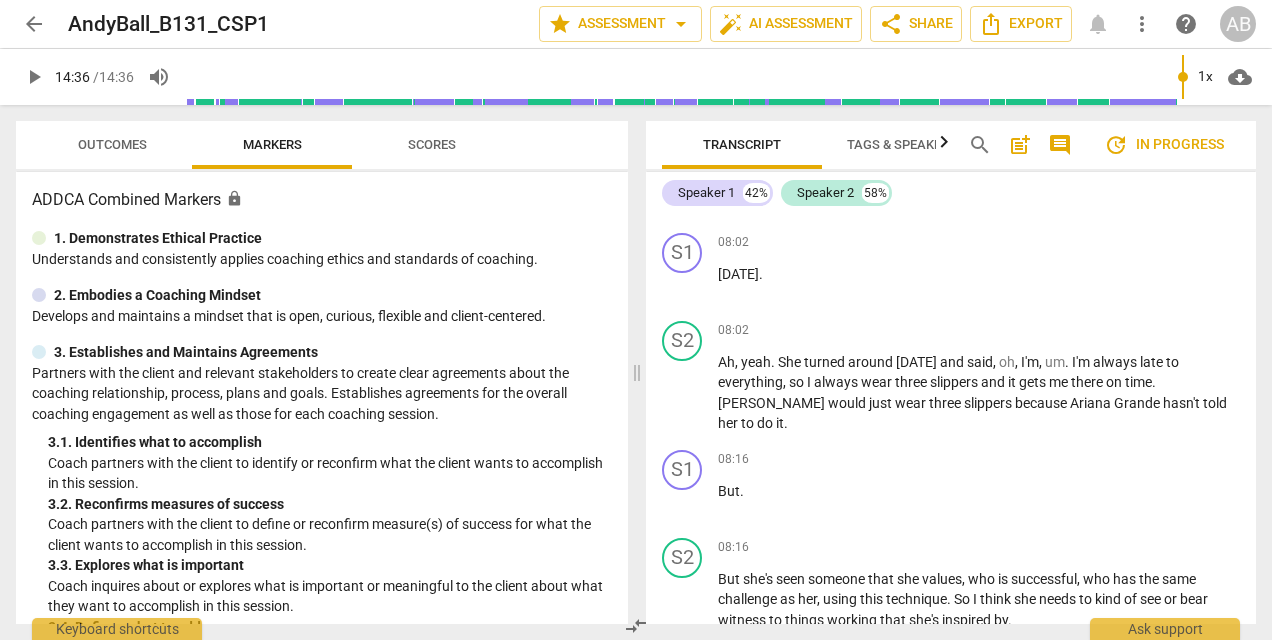 scroll, scrollTop: 3430, scrollLeft: 0, axis: vertical 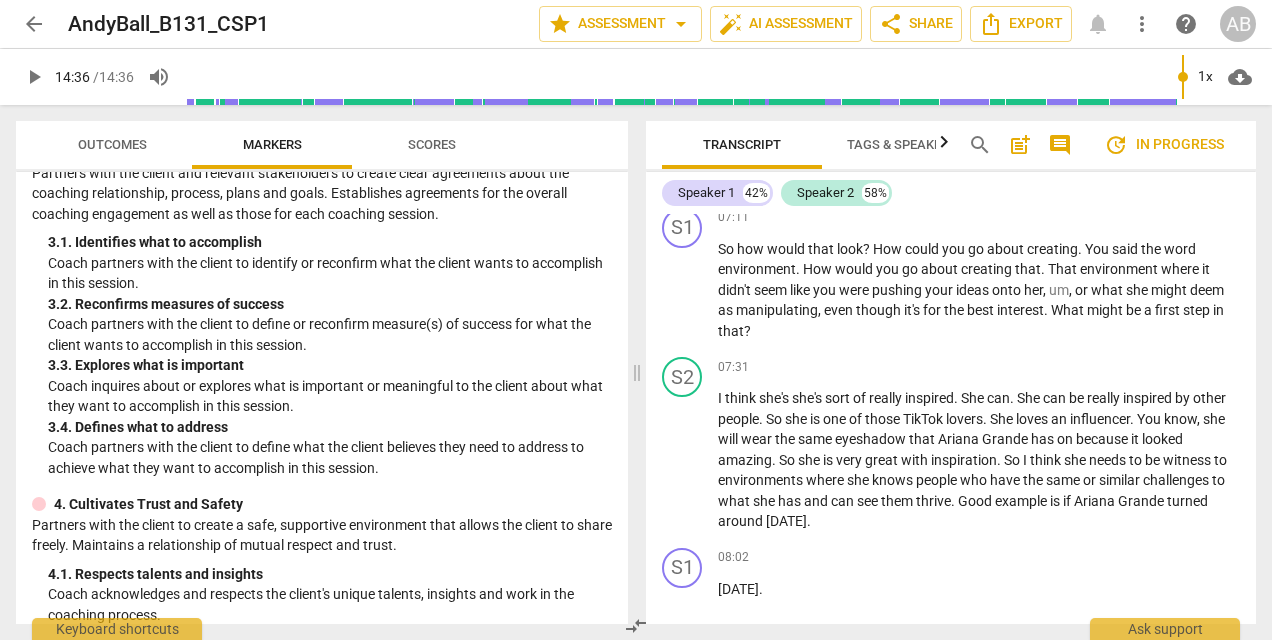 click on "arrow_back" at bounding box center (34, 24) 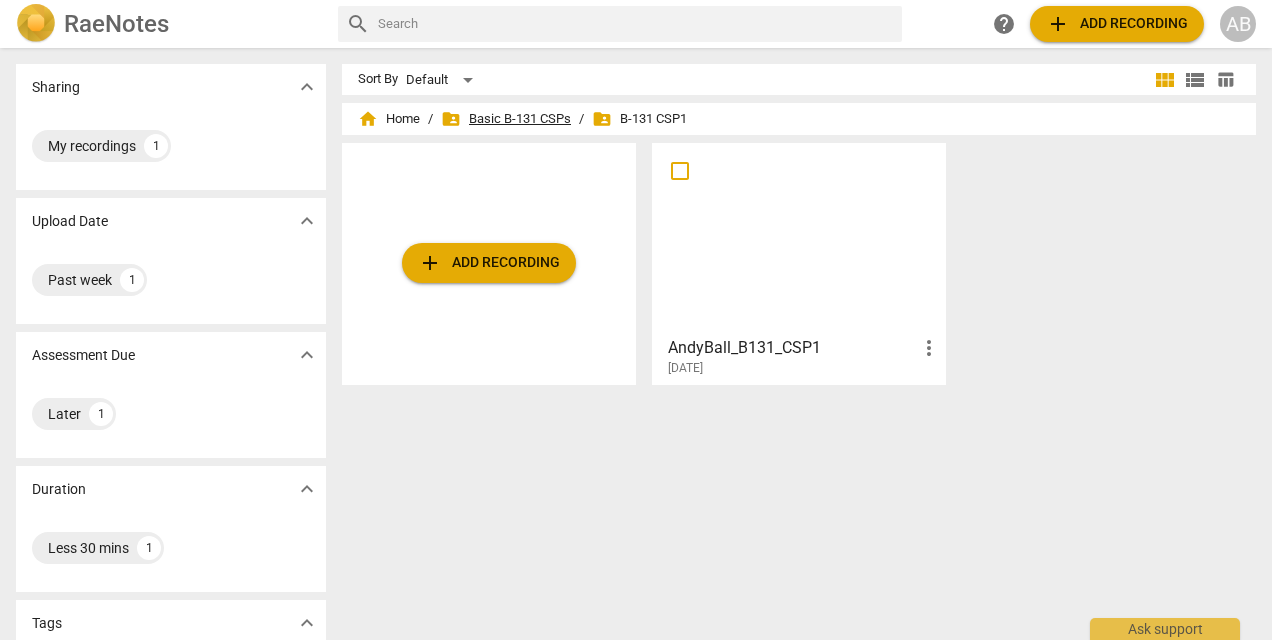 click on "folder_shared Basic B-131 CSPs" at bounding box center [506, 119] 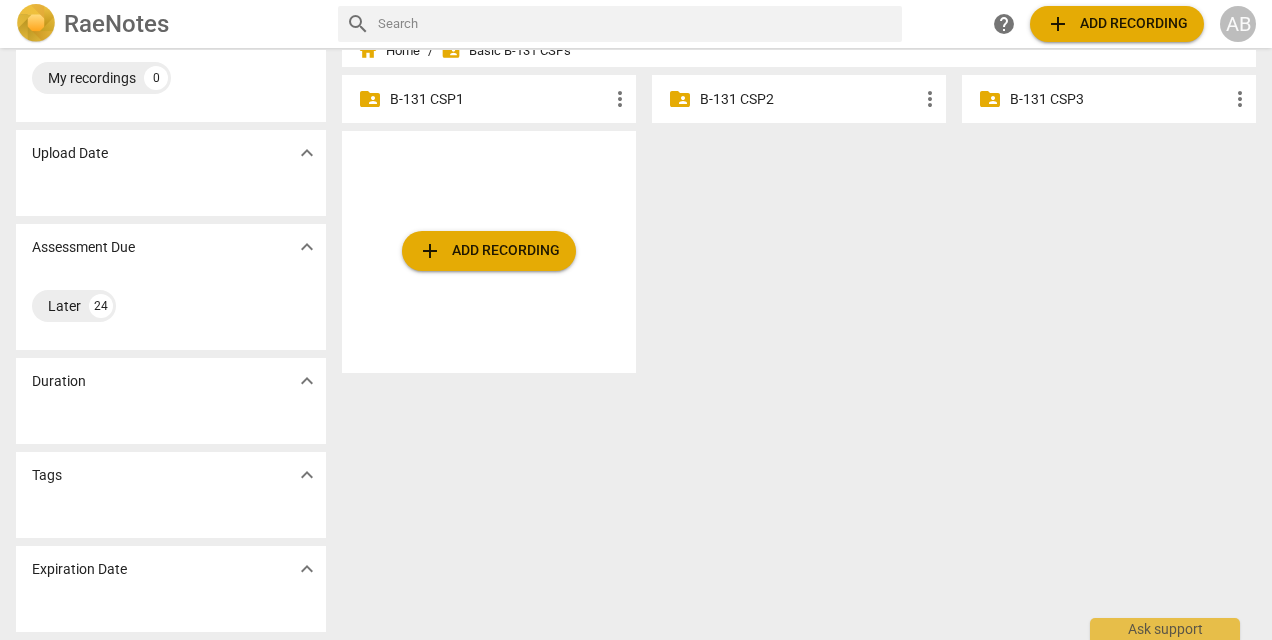 scroll, scrollTop: 0, scrollLeft: 0, axis: both 